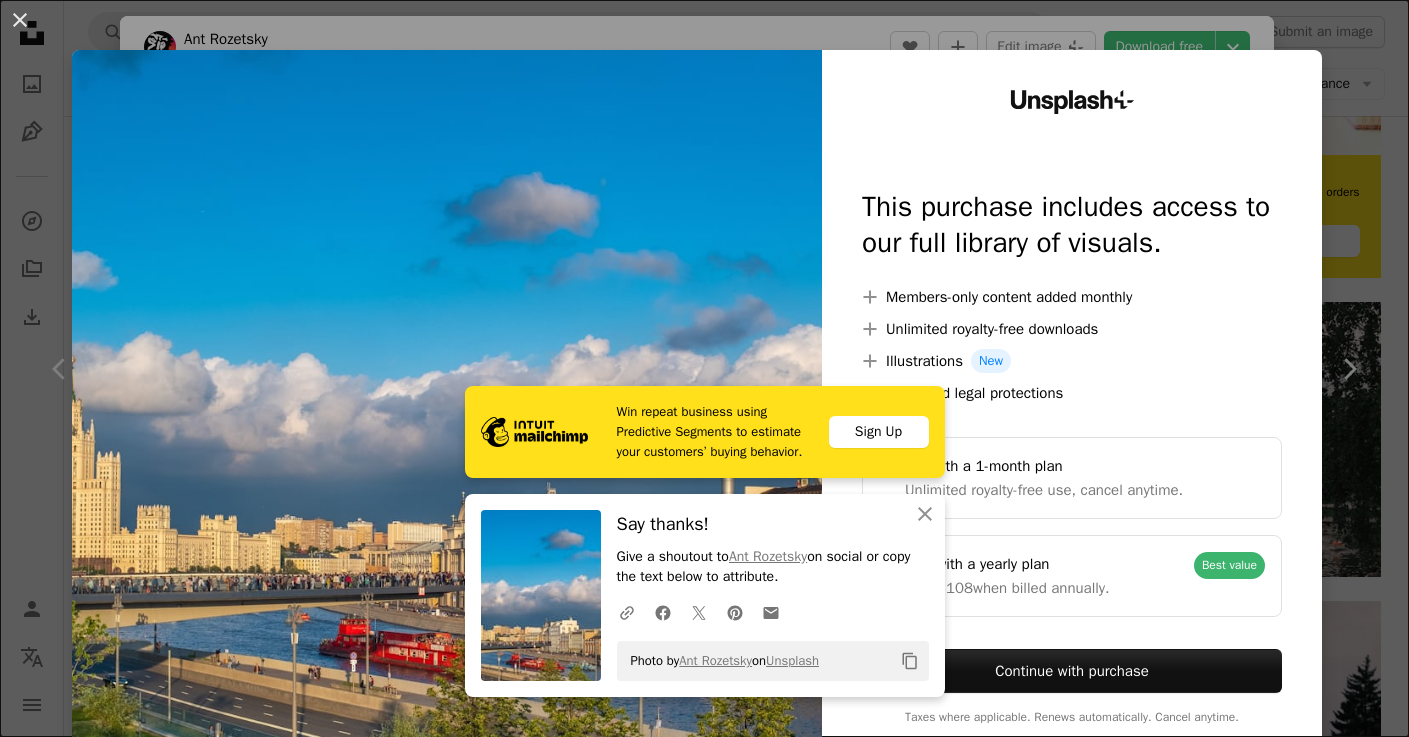 scroll, scrollTop: 531, scrollLeft: 0, axis: vertical 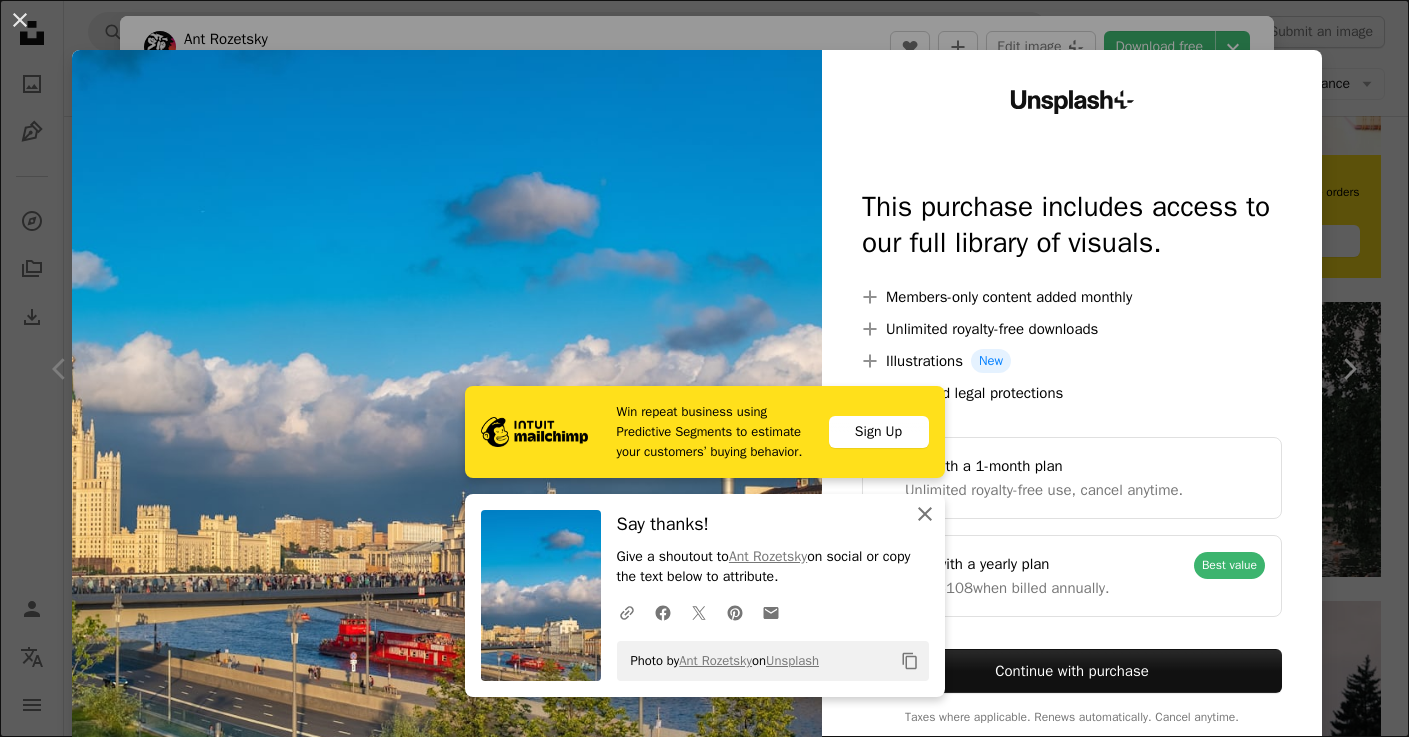 click on "An X shape" 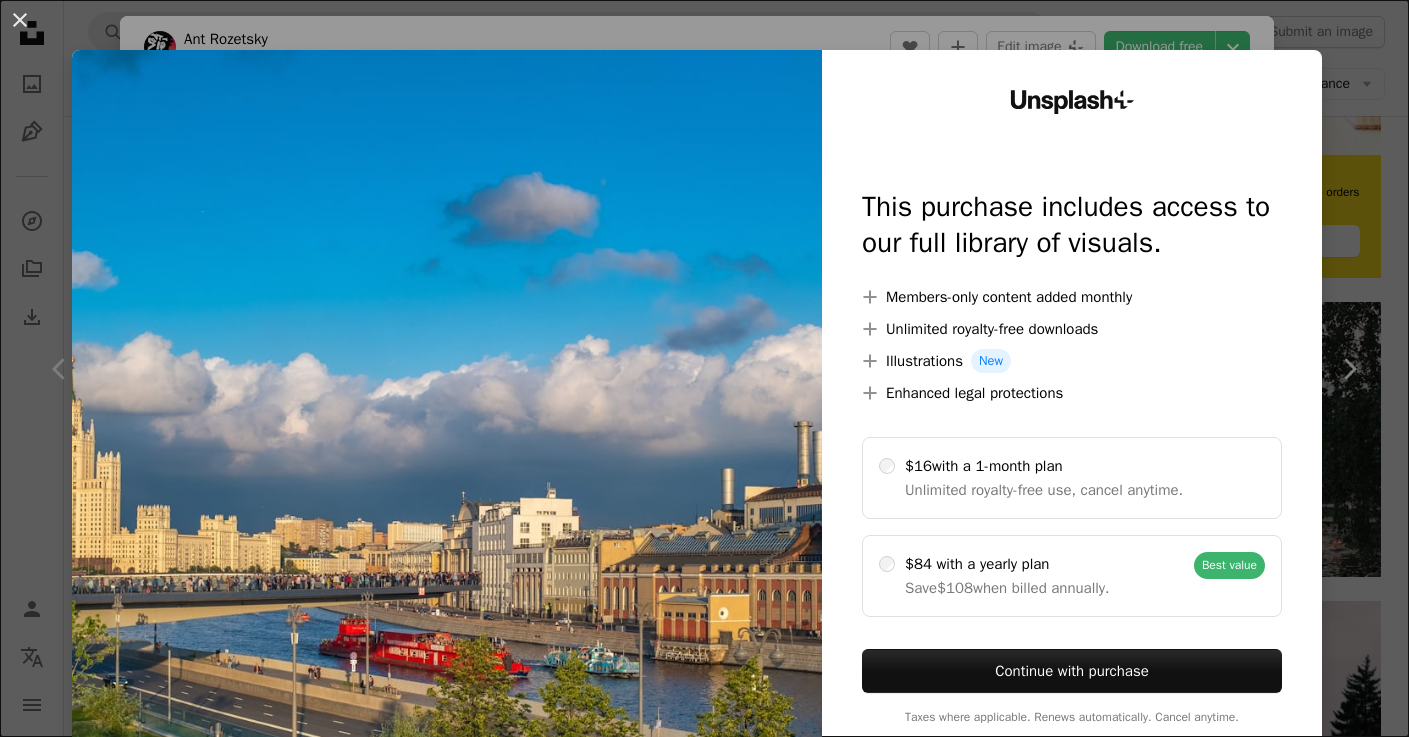 scroll, scrollTop: 0, scrollLeft: 0, axis: both 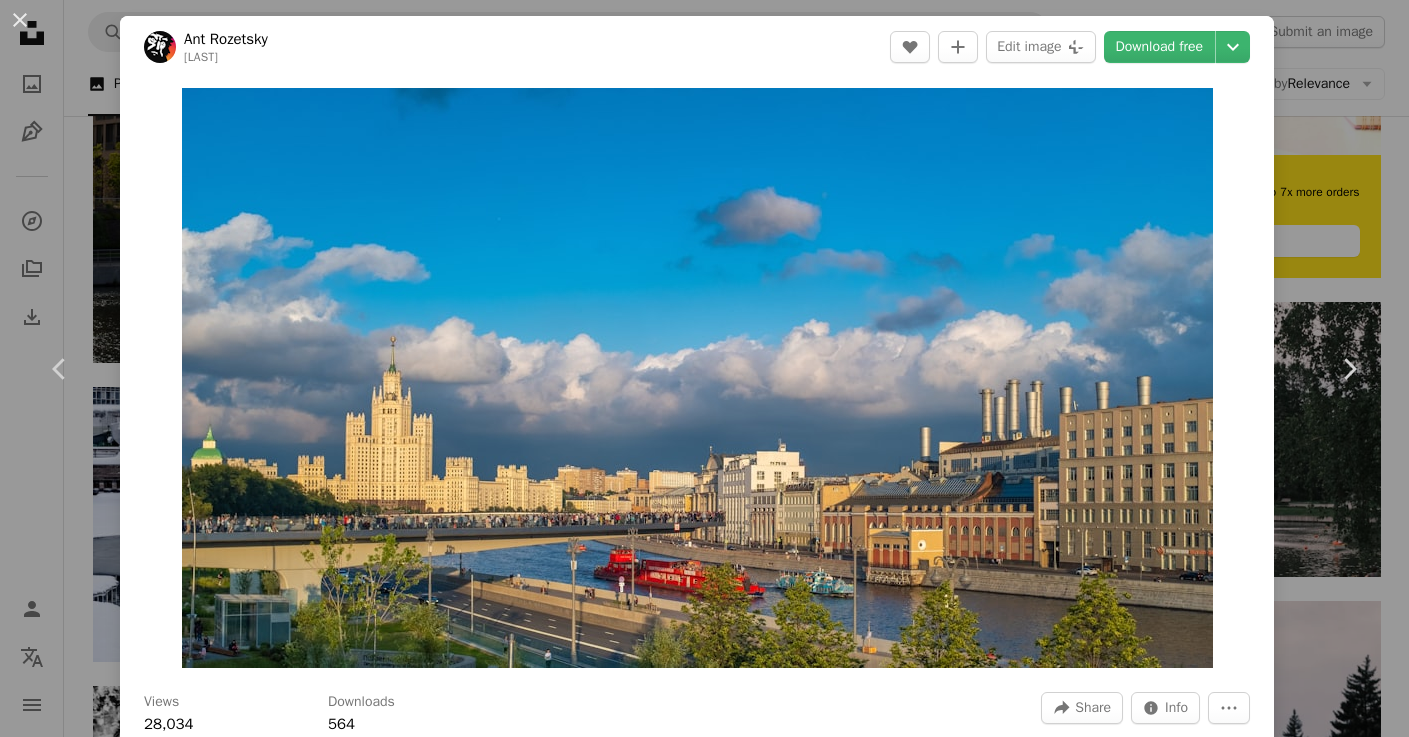 click on "An X shape Chevron left Chevron right Chevron right Ant [LAST] [LAST] A heart A plus sign Edit image   Plus sign for Unsplash+ Download free Chevron down Zoom in Views 28,034 Downloads 564 A forward-right arrow Share Info icon Info More Actions Calendar outlined Published on  July 25, 2019 Camera FUJIFILM, X100F Safety Free to use under the  Unsplash License sunset garden cloud street river boat cityscape moscow building city blue architecture road plant scenery urban vehicle weather transportation office building Creative Commons images Browse premium related images on iStock  |  Save 20% with code UNSPLASH20  ↗ Related images A heart A plus sign [FIRST] [LAST] Arrow pointing down Plus sign for Unsplash+ A heart A plus sign [FIRST] [LAST] For  Unsplash+ A lock   Download A heart A plus sign [FIRST] [LAST] Available for hire A checkmark inside of a circle Arrow pointing down Plus sign for Unsplash+ A heart A plus sign [FIRST] [LAST] For  Unsplash+ A lock   Download A heart A plus sign [FIRST] [LAST]" at bounding box center [704, 368] 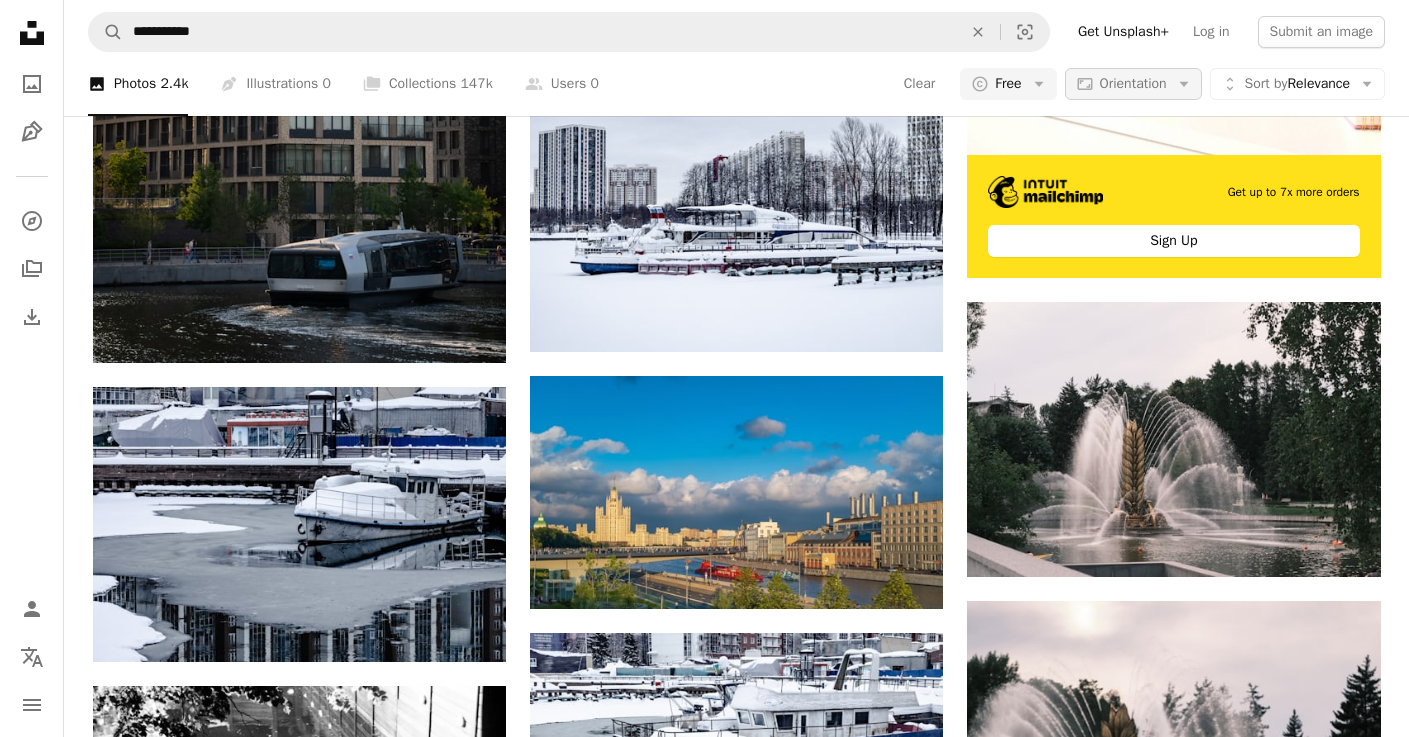 click on "Orientation" at bounding box center (1133, 83) 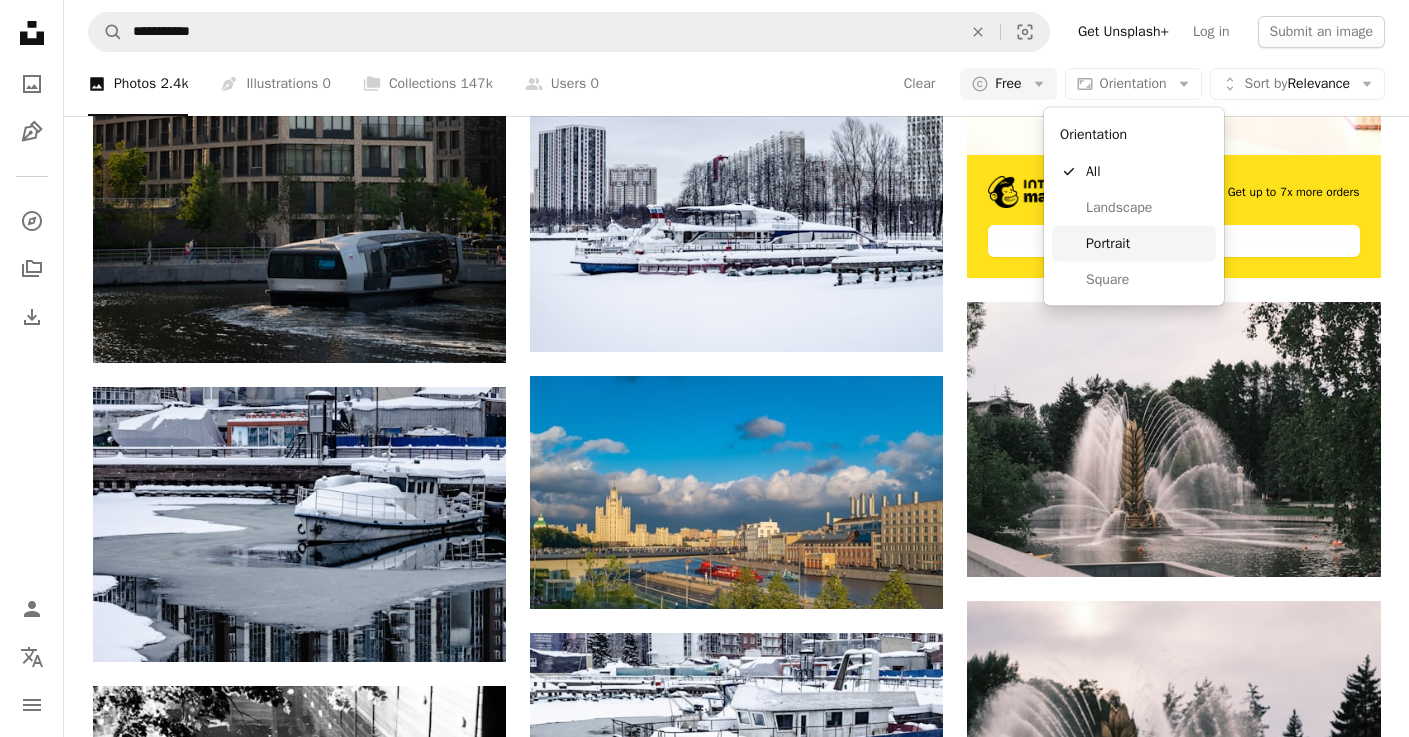 click on "Portrait" at bounding box center (1147, 243) 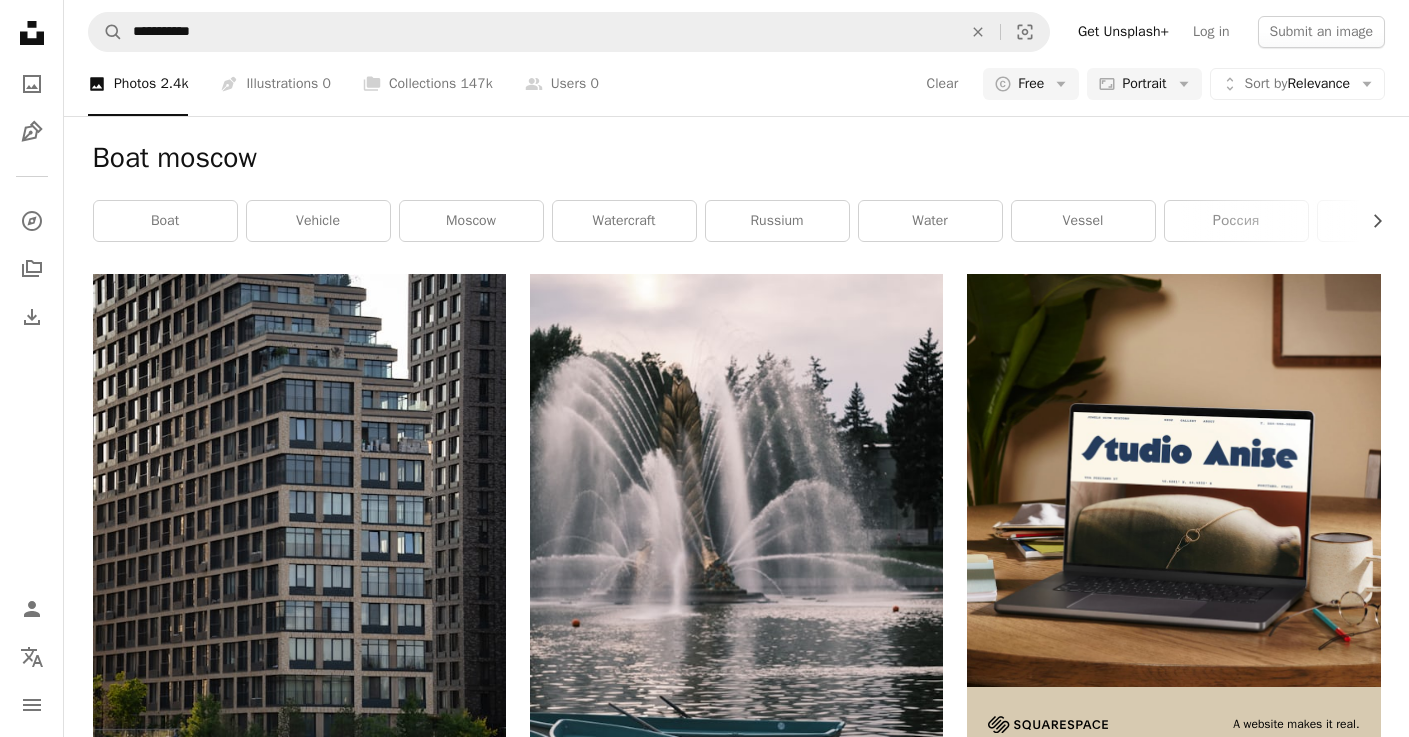 scroll, scrollTop: 0, scrollLeft: 0, axis: both 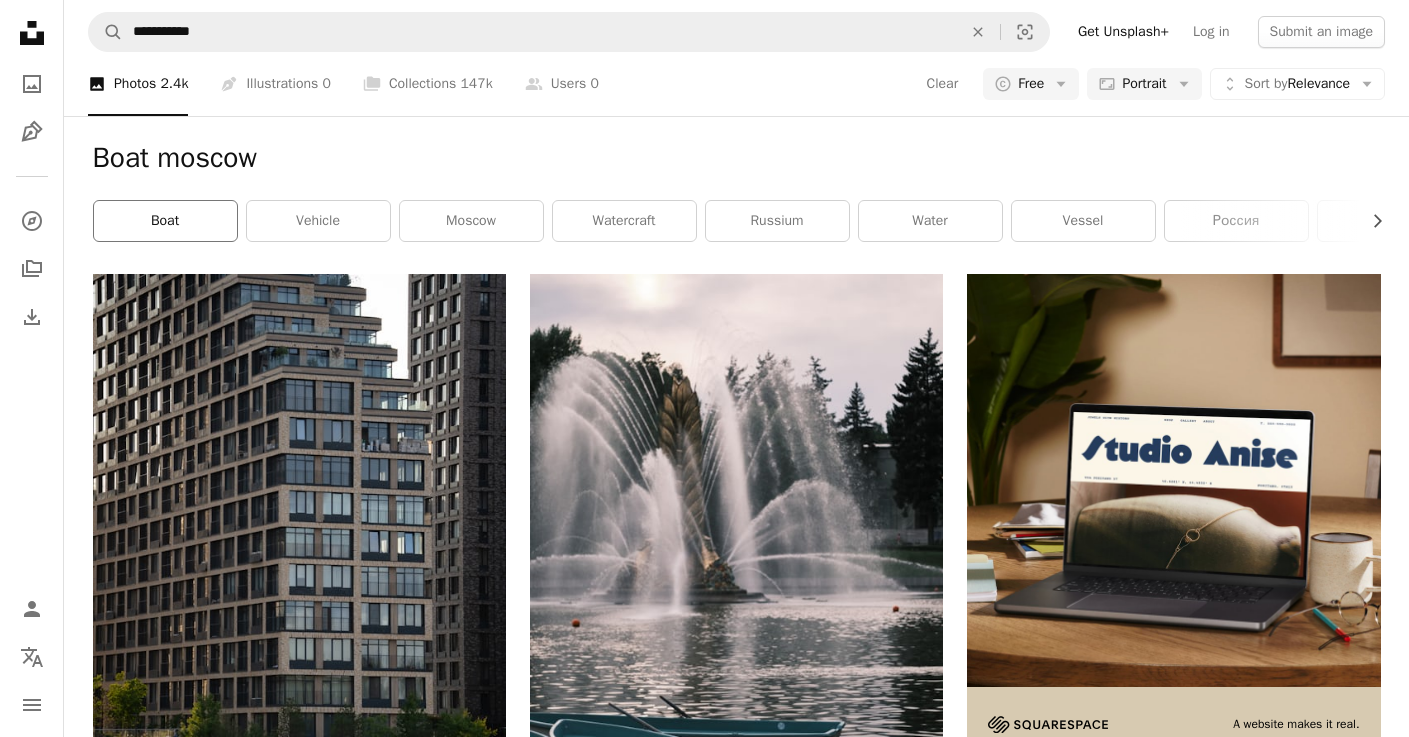 click on "boat" at bounding box center (165, 221) 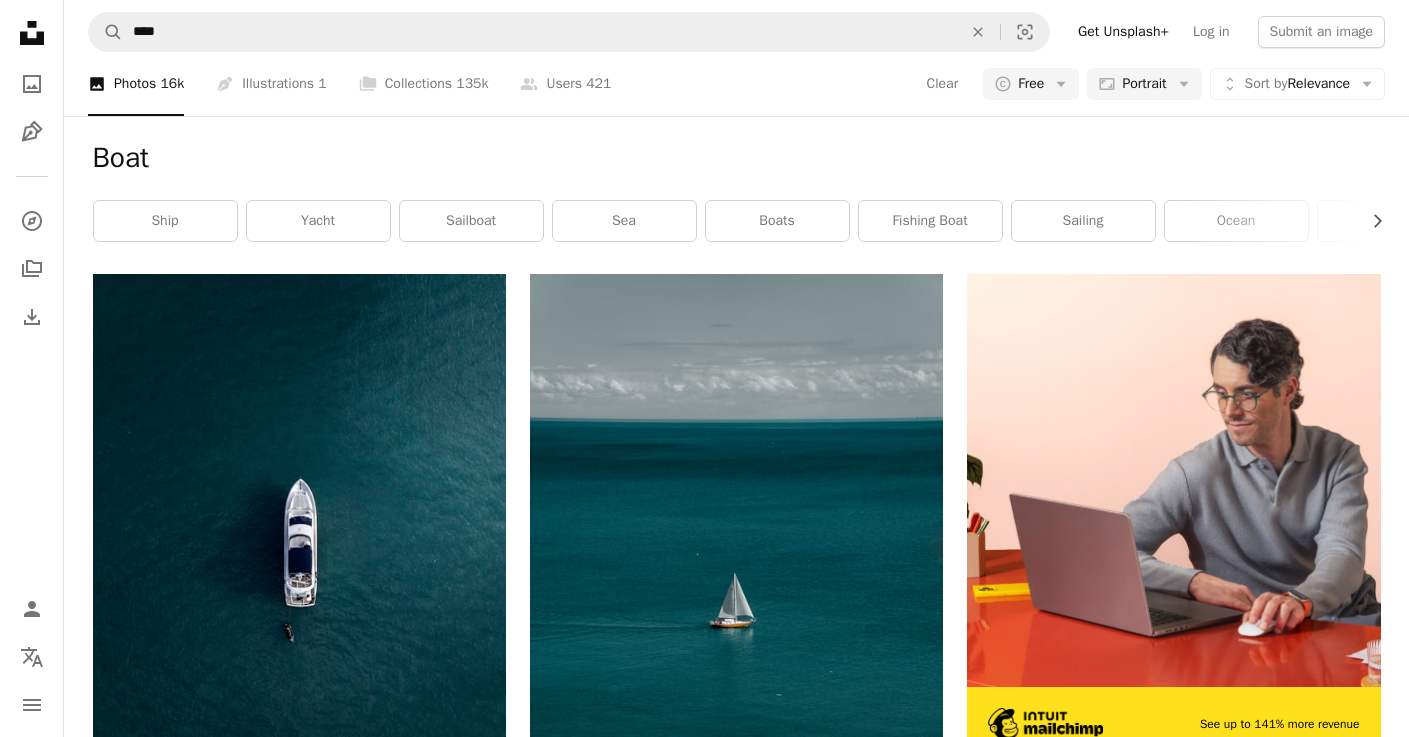 scroll, scrollTop: 0, scrollLeft: 0, axis: both 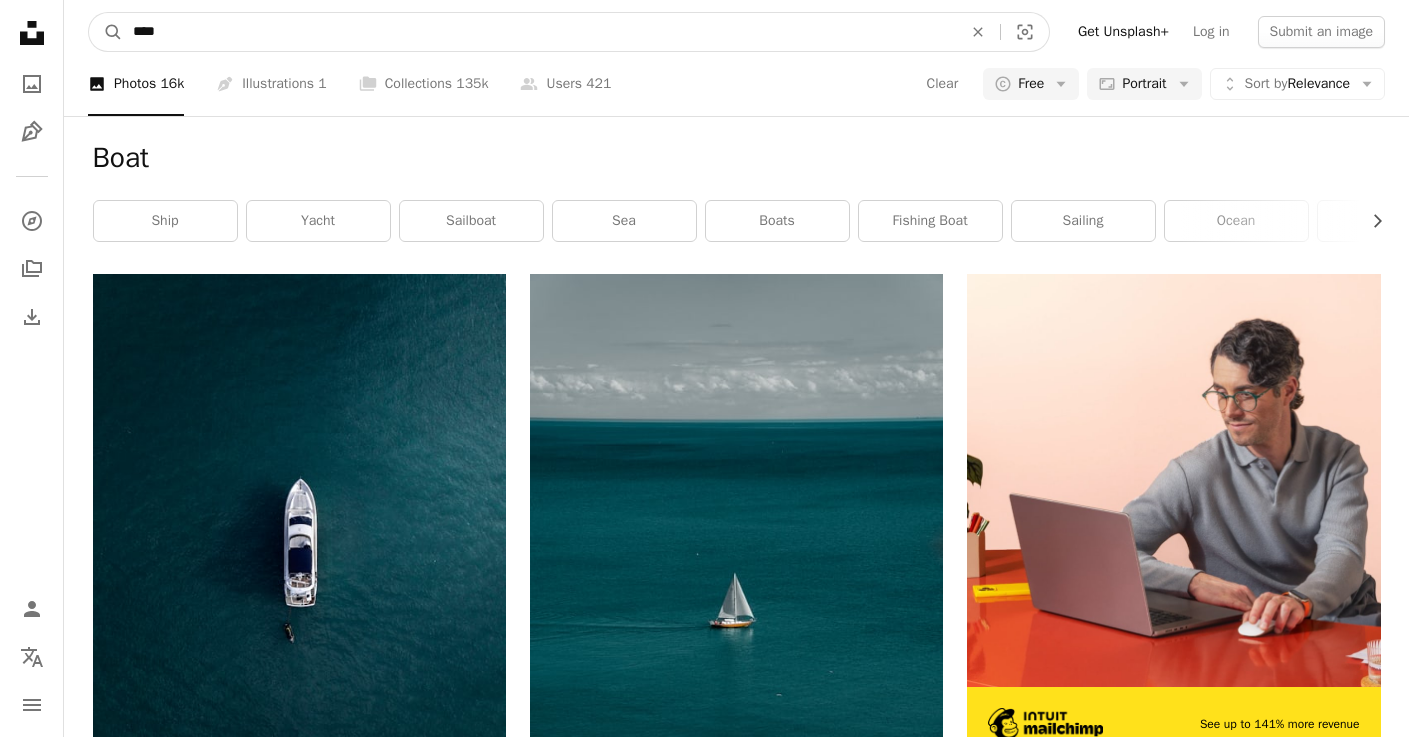 drag, startPoint x: 170, startPoint y: 31, endPoint x: 66, endPoint y: 31, distance: 104 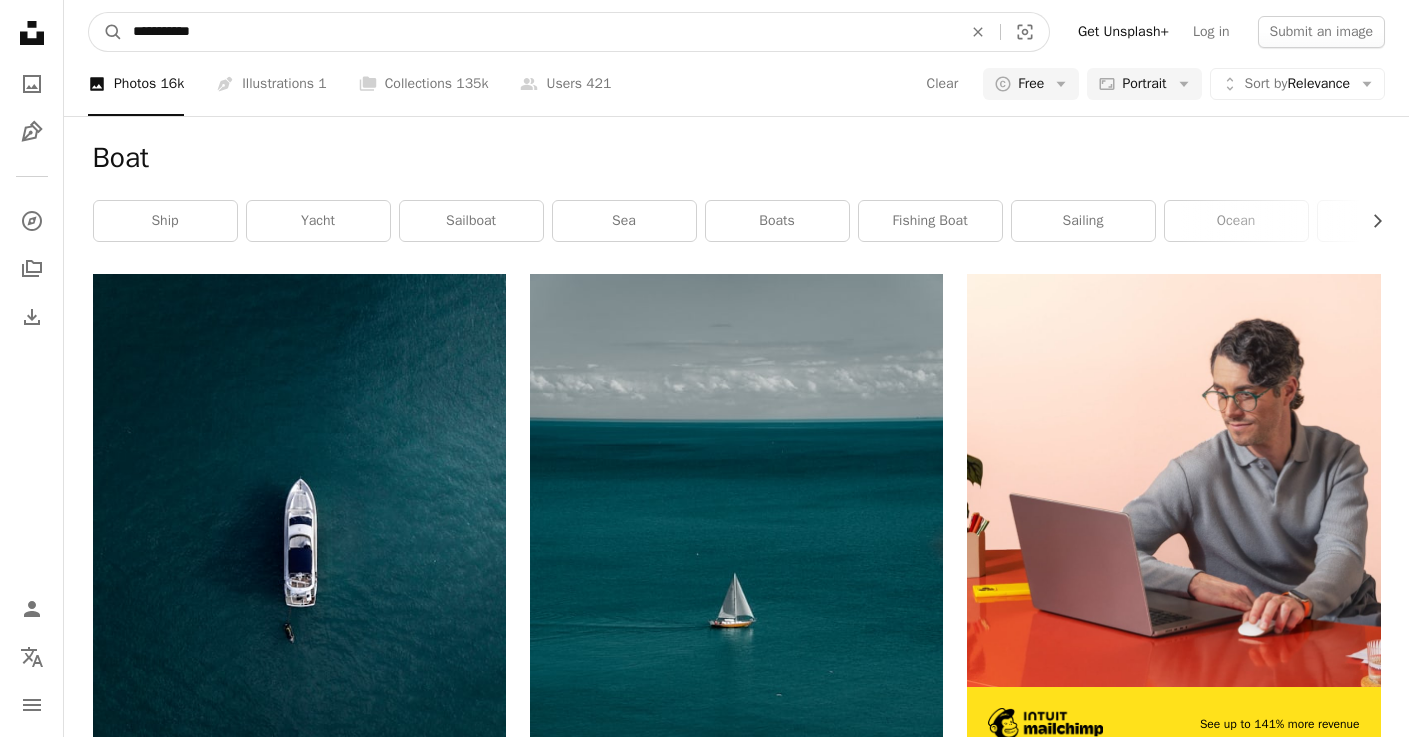 type on "**********" 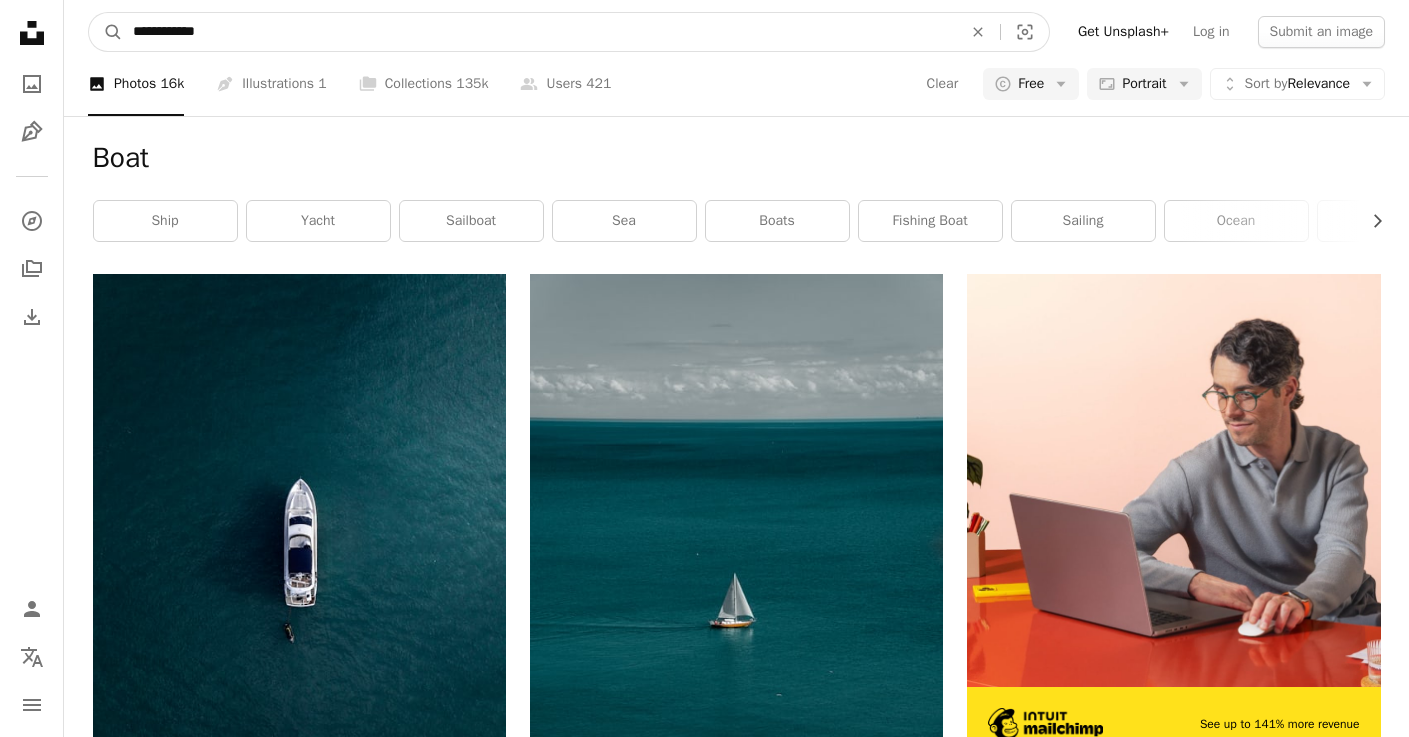 click on "A magnifying glass" at bounding box center (106, 32) 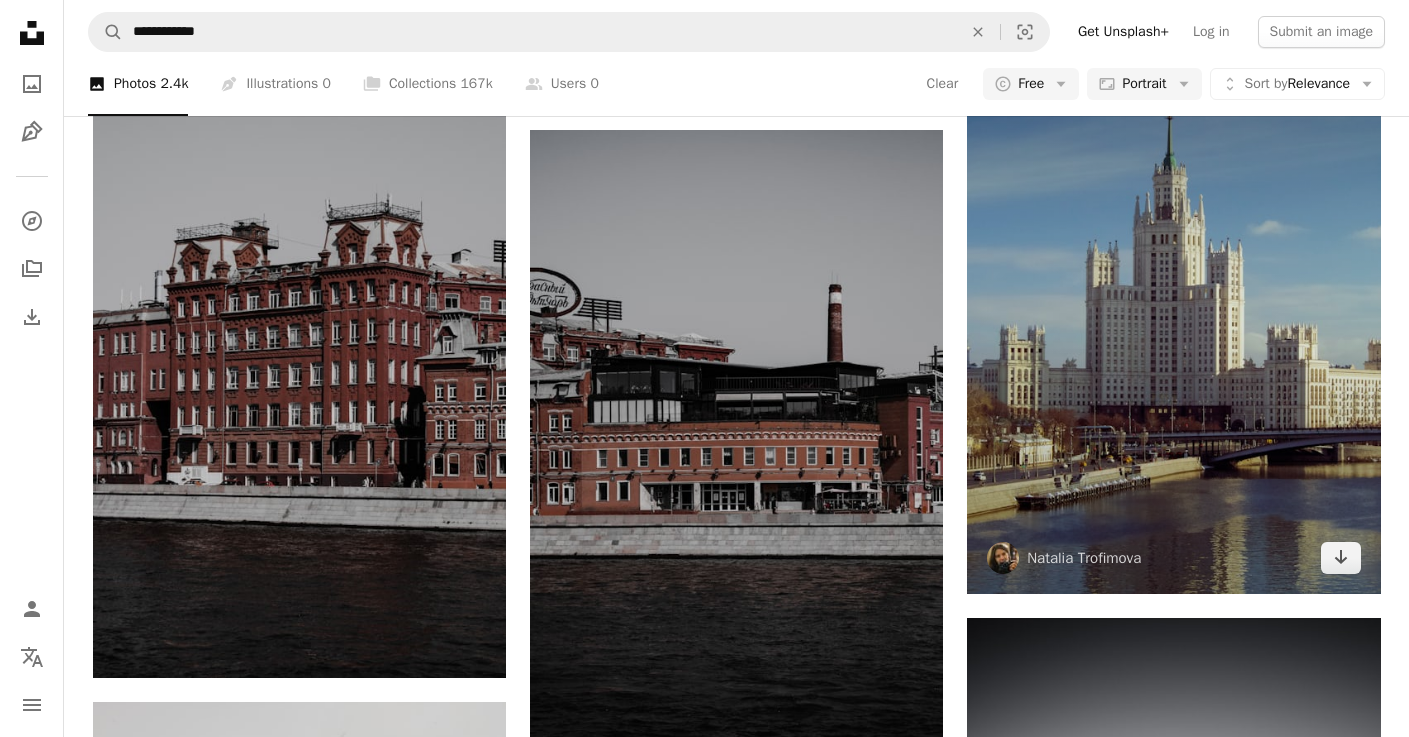 scroll, scrollTop: 2079, scrollLeft: 0, axis: vertical 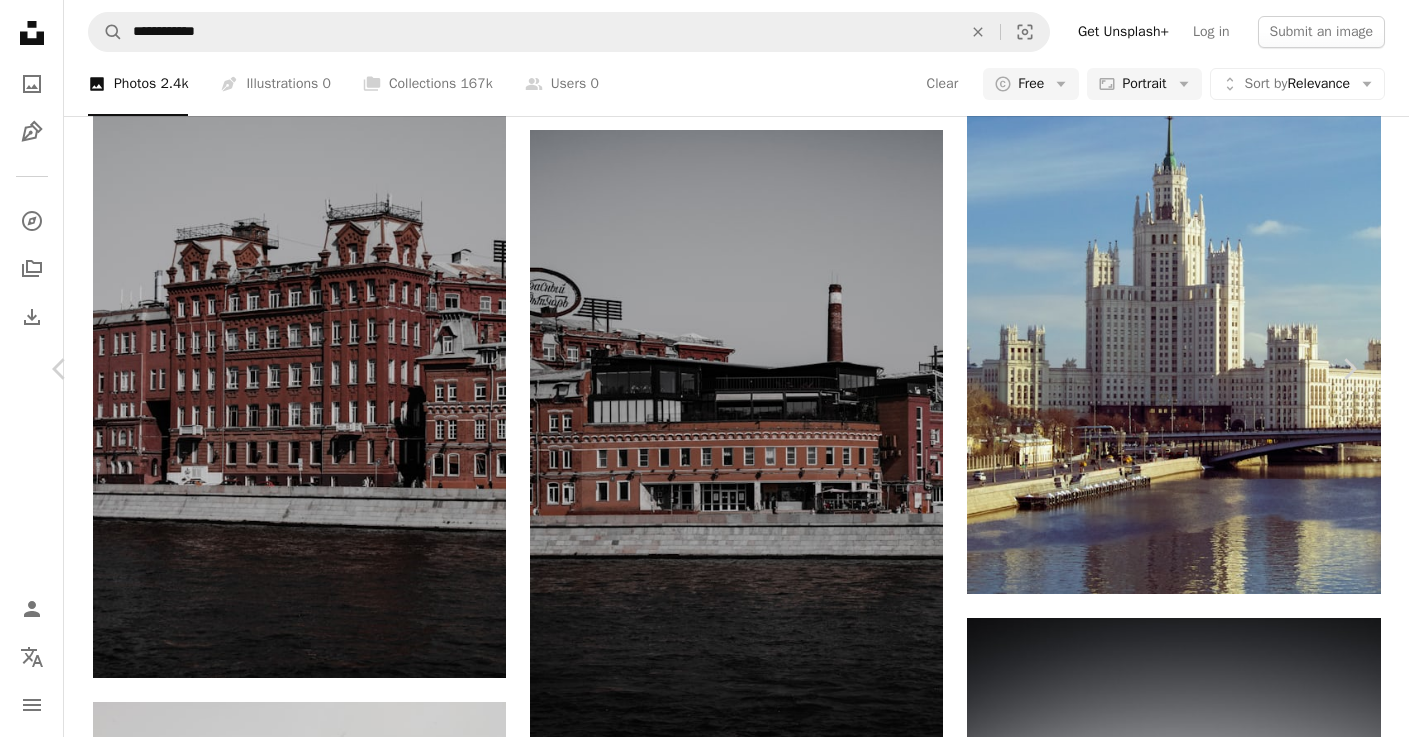 click 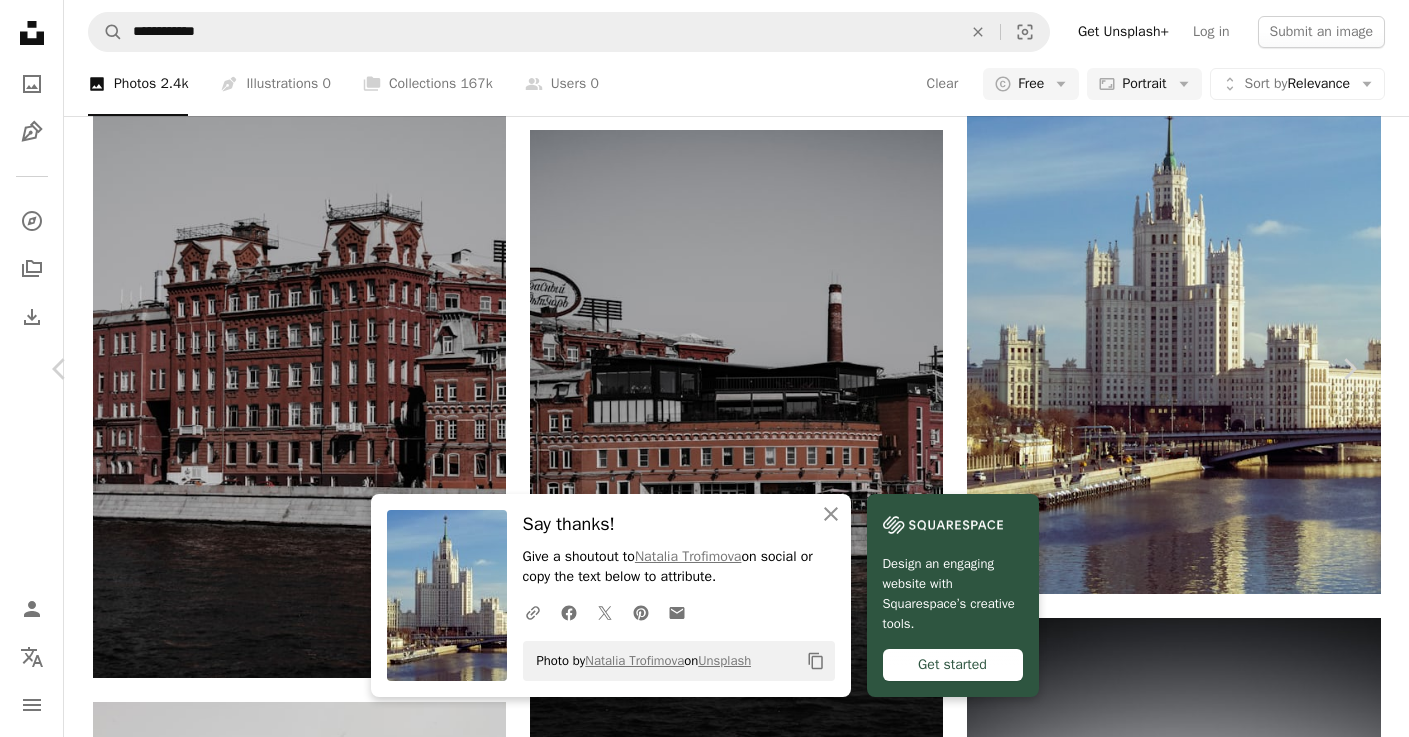 click on "An X shape Chevron left Chevron right An X shape Close Say thanks! Give a shoutout to  [FIRST] [LAST]  on social or copy the text below to attribute. A URL sharing icon (chains) Facebook icon X (formerly Twitter) icon Pinterest icon An envelope Photo by  [FIRST] [LAST]  on  Unsplash
Copy content Design an engaging website with Squarespace’s creative tools. Get started [FIRST] [LAST] [LAST]_photographer A heart A plus sign Edit image   Plus sign for Unsplash+ Download free Chevron down Zoom in Views 35,023 Downloads 6,442 A forward-right arrow Share Info icon Info More Actions A map marker Зарядье, [CITY], [STATE] Calendar outlined Published on  February 6, 2023 Safety Free to use under the  Unsplash License spring blue sky bridge moscow bridges february sunny day weekend moscow city white clouds flowing river city center winter day moscow river scyscraper car city church urban vehicle Free pictures Browse premium related images on iStock  |  Save 20% with code UNSPLASH20  ↗ For" at bounding box center (704, 3863) 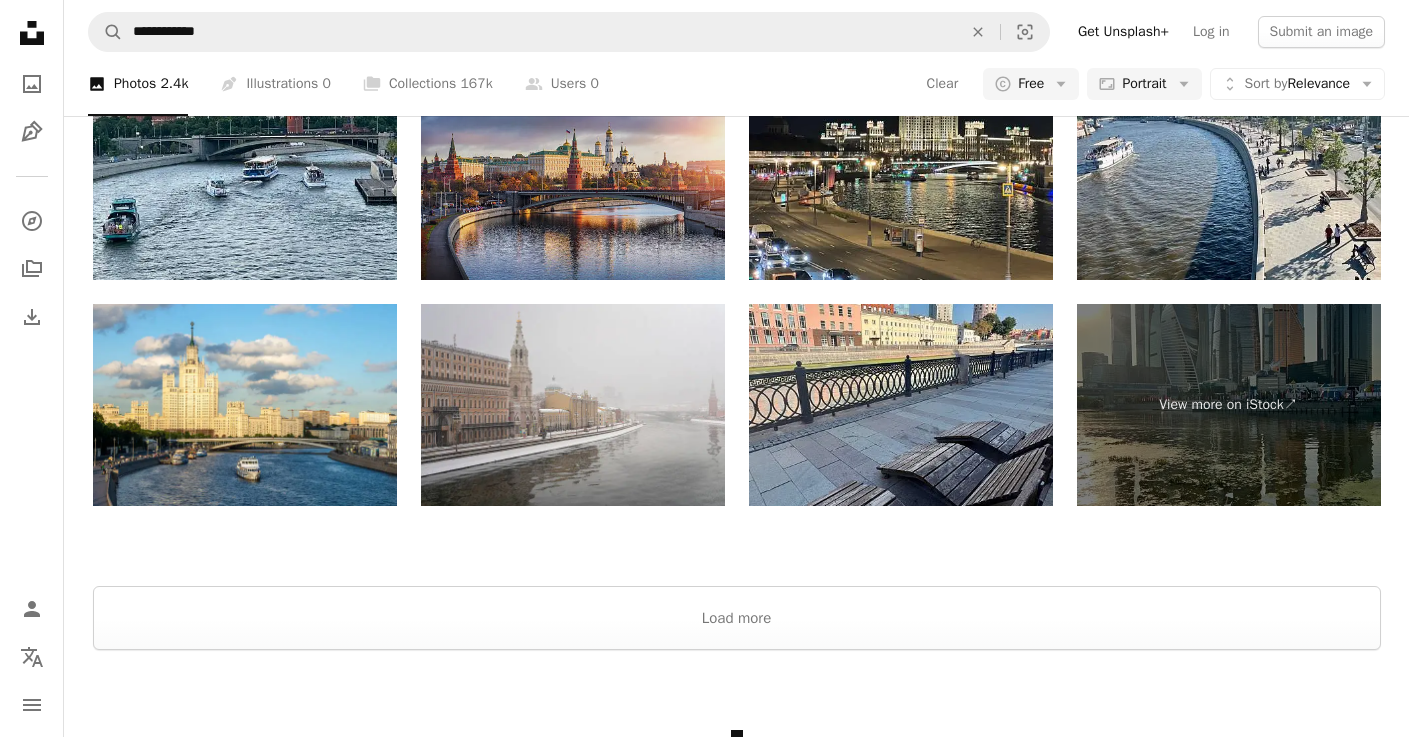 scroll, scrollTop: 4733, scrollLeft: 0, axis: vertical 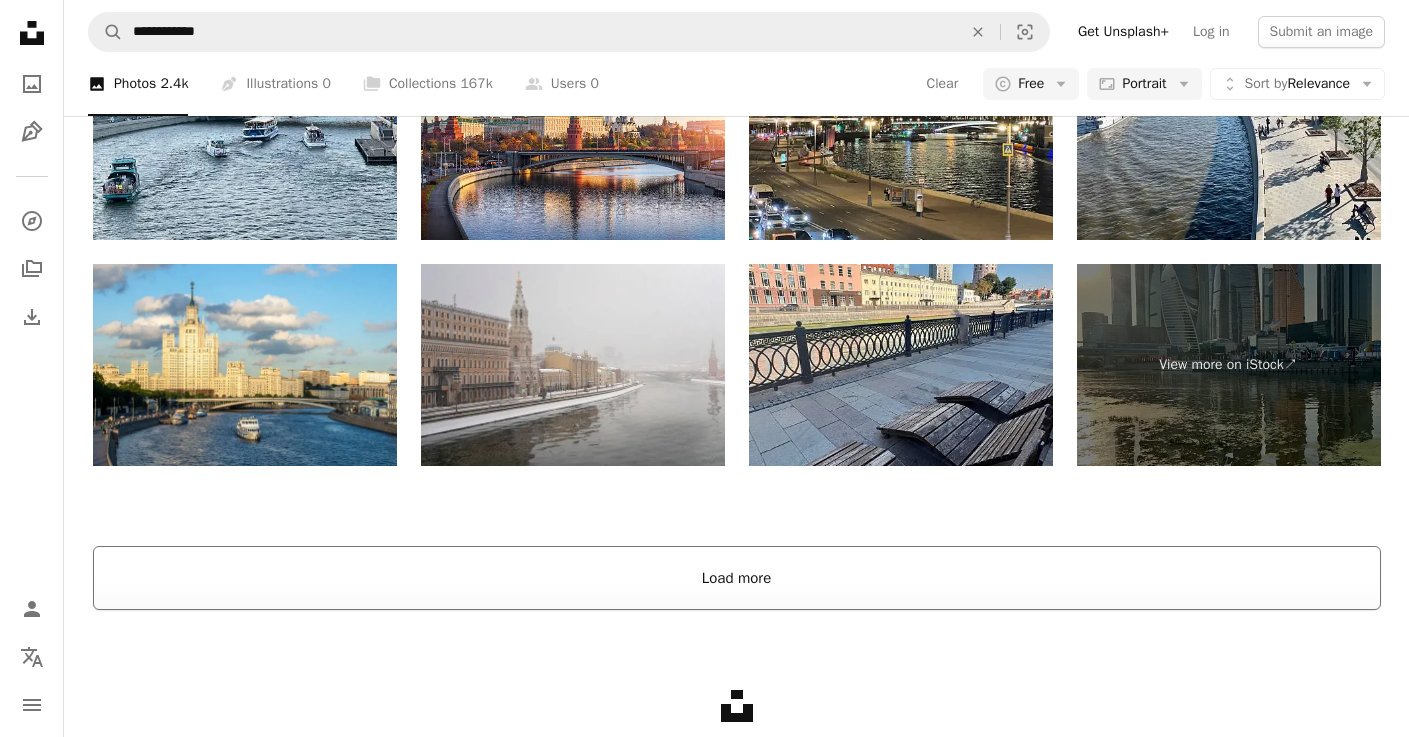 click on "Load more" at bounding box center (737, 578) 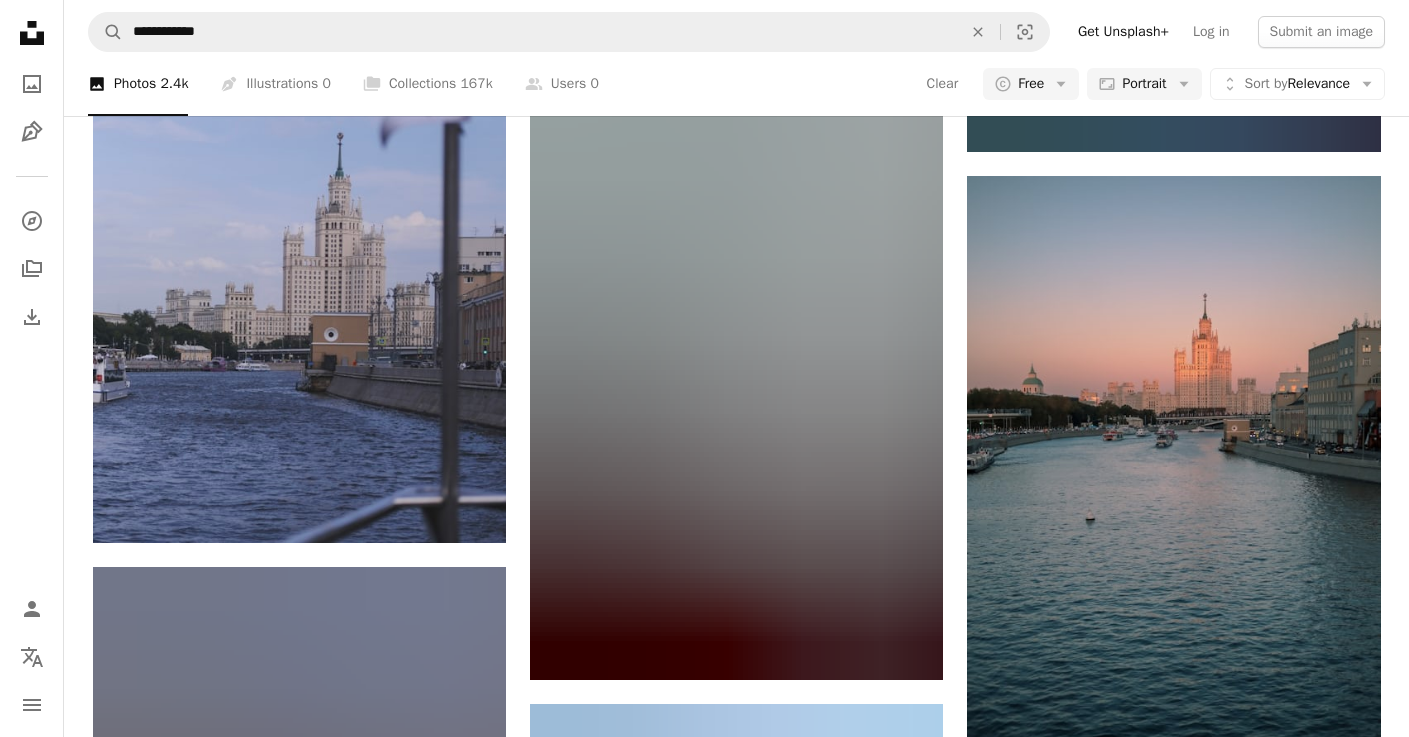 scroll, scrollTop: 22658, scrollLeft: 0, axis: vertical 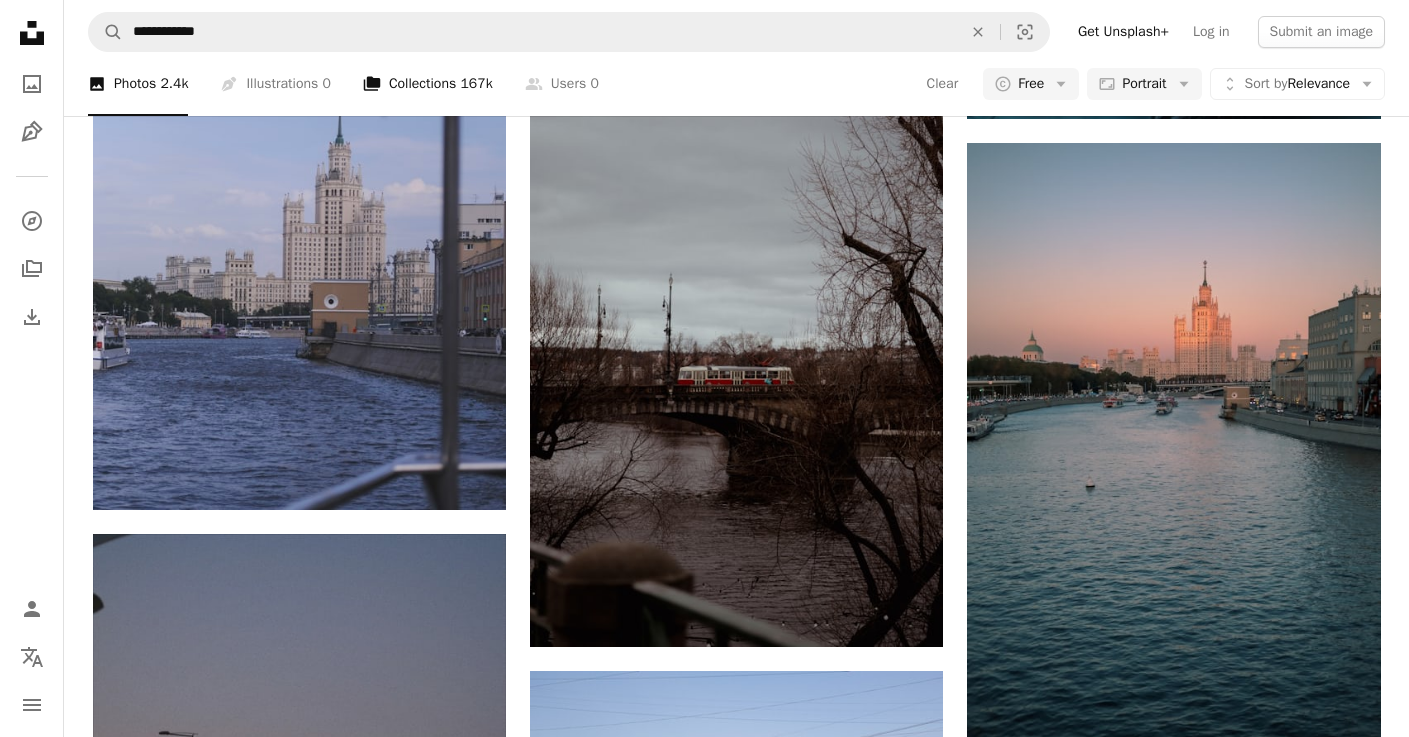 click on "A stack of folders Collections   167k" at bounding box center [428, 84] 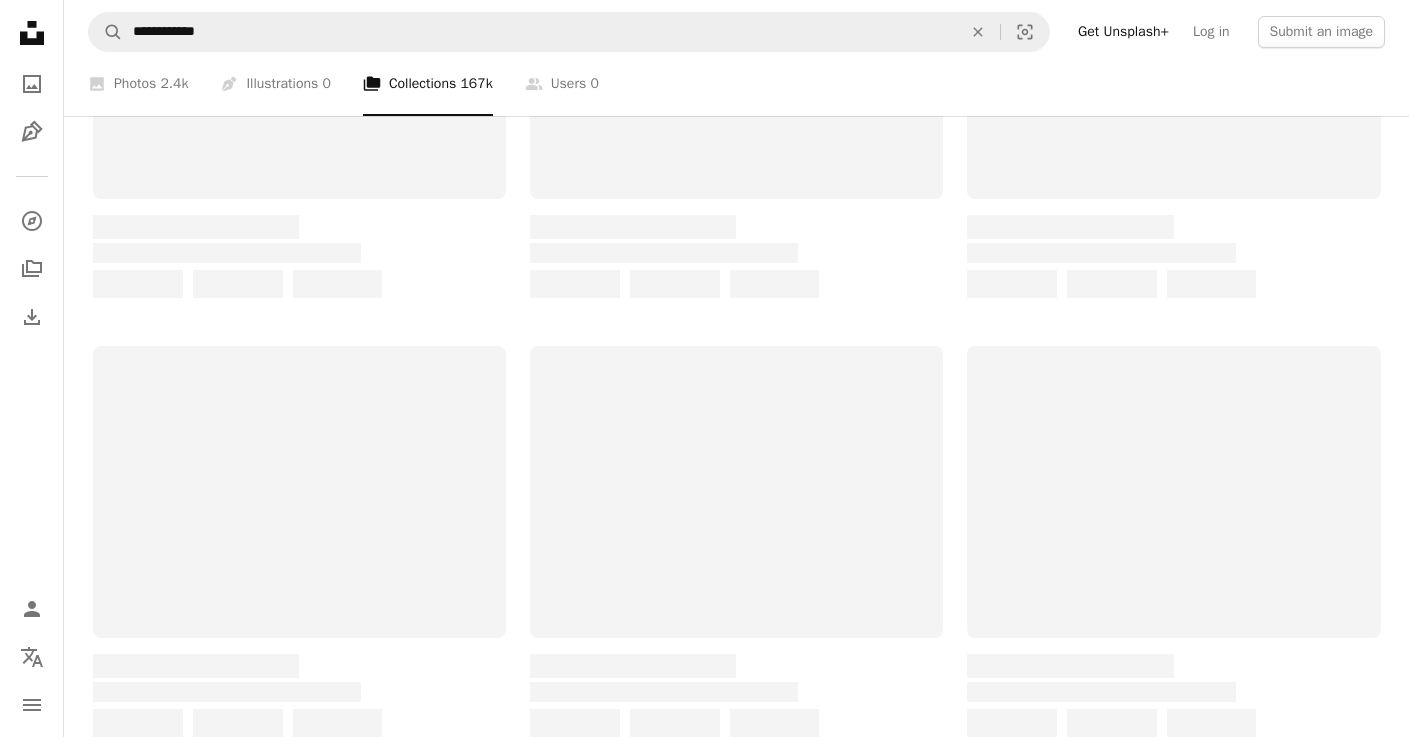 scroll, scrollTop: 0, scrollLeft: 0, axis: both 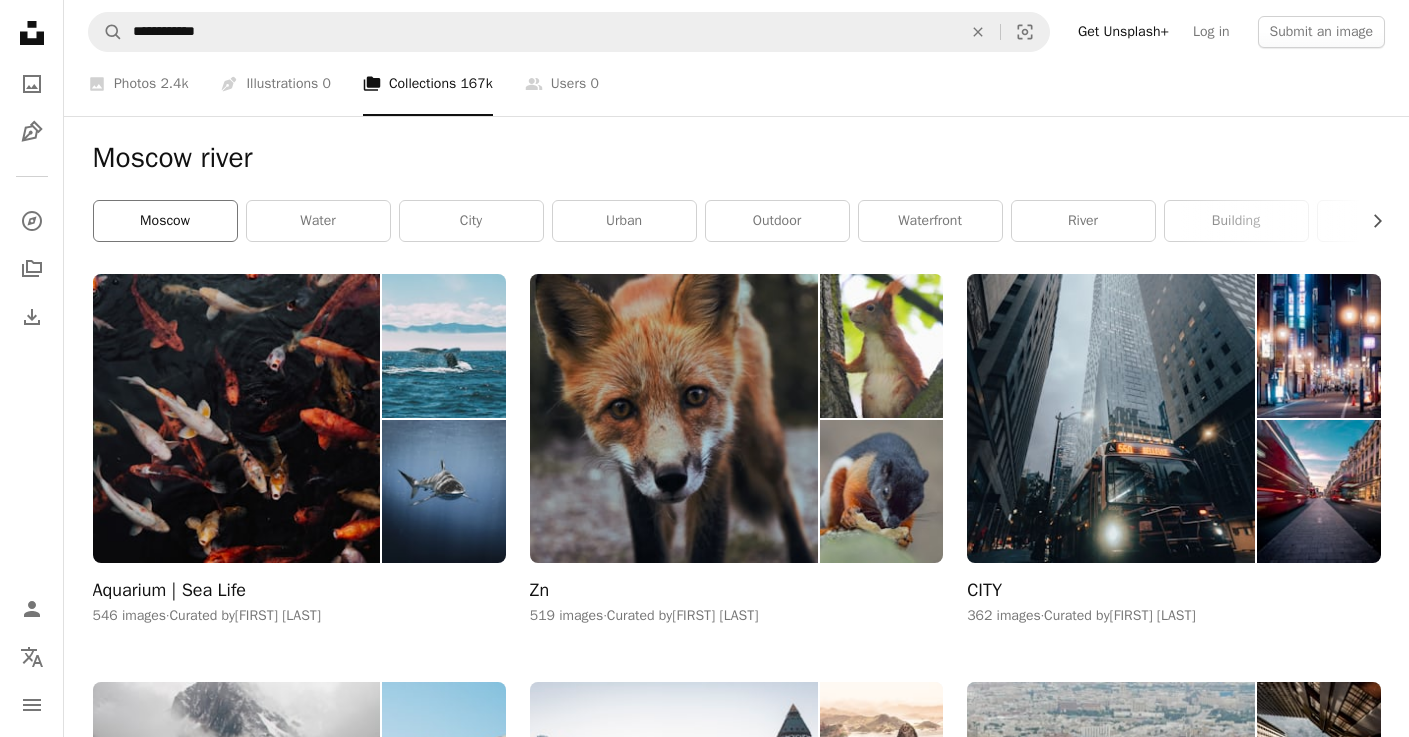 click on "moscow" at bounding box center [165, 221] 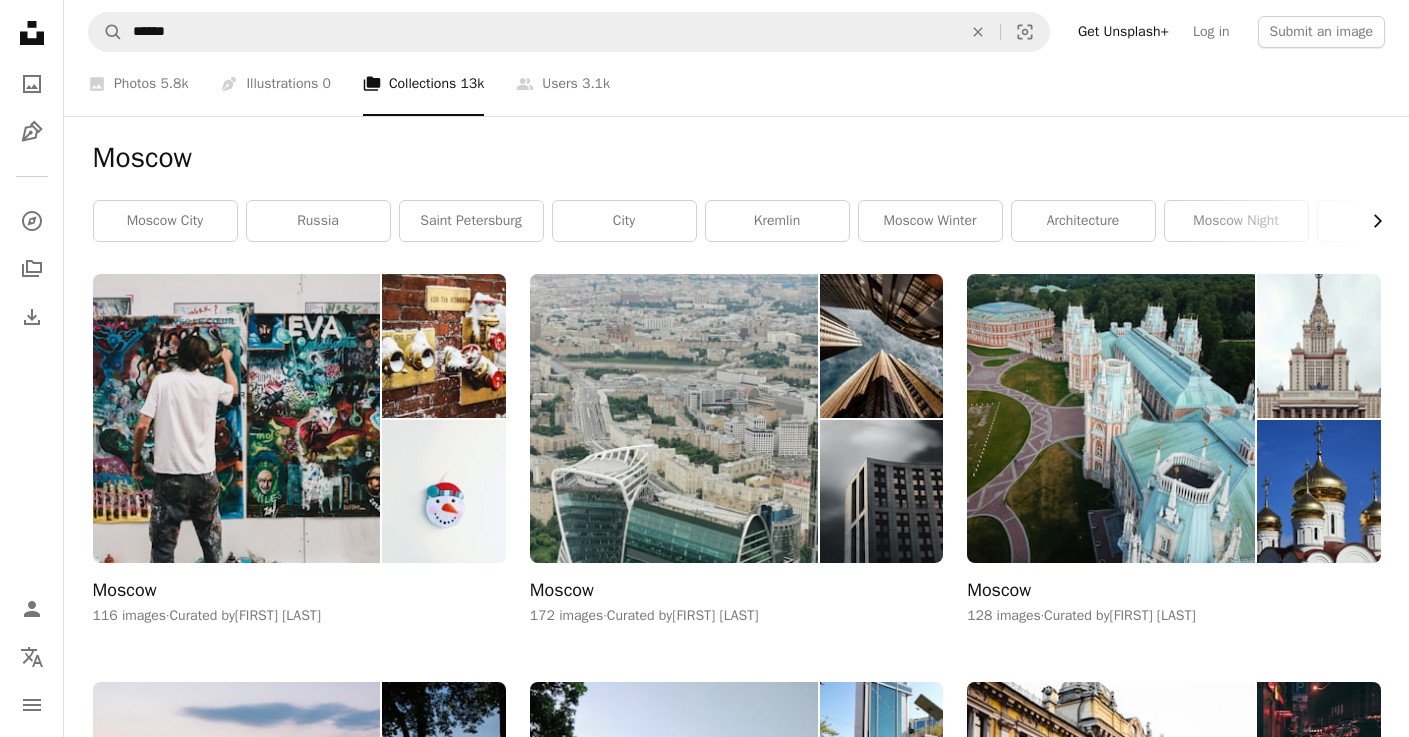click on "Chevron right" 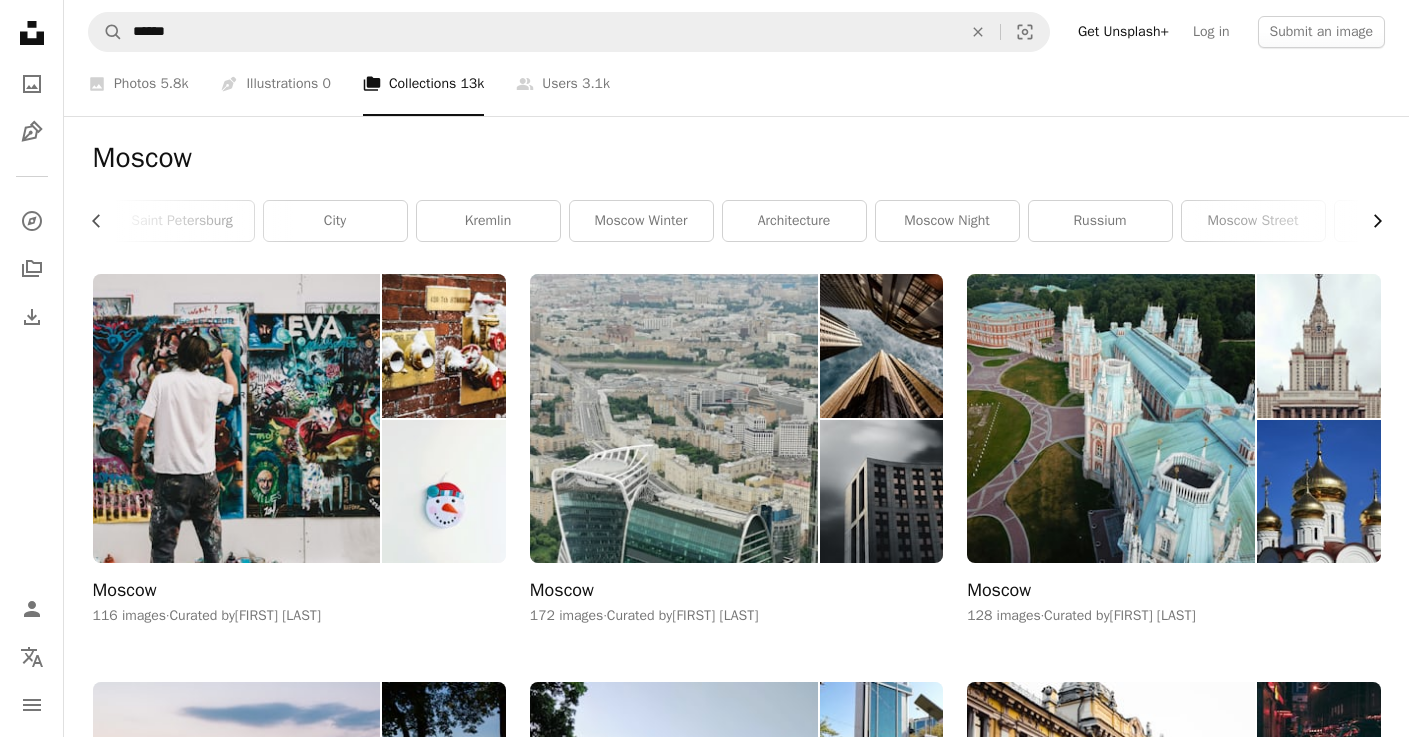 scroll, scrollTop: 0, scrollLeft: 300, axis: horizontal 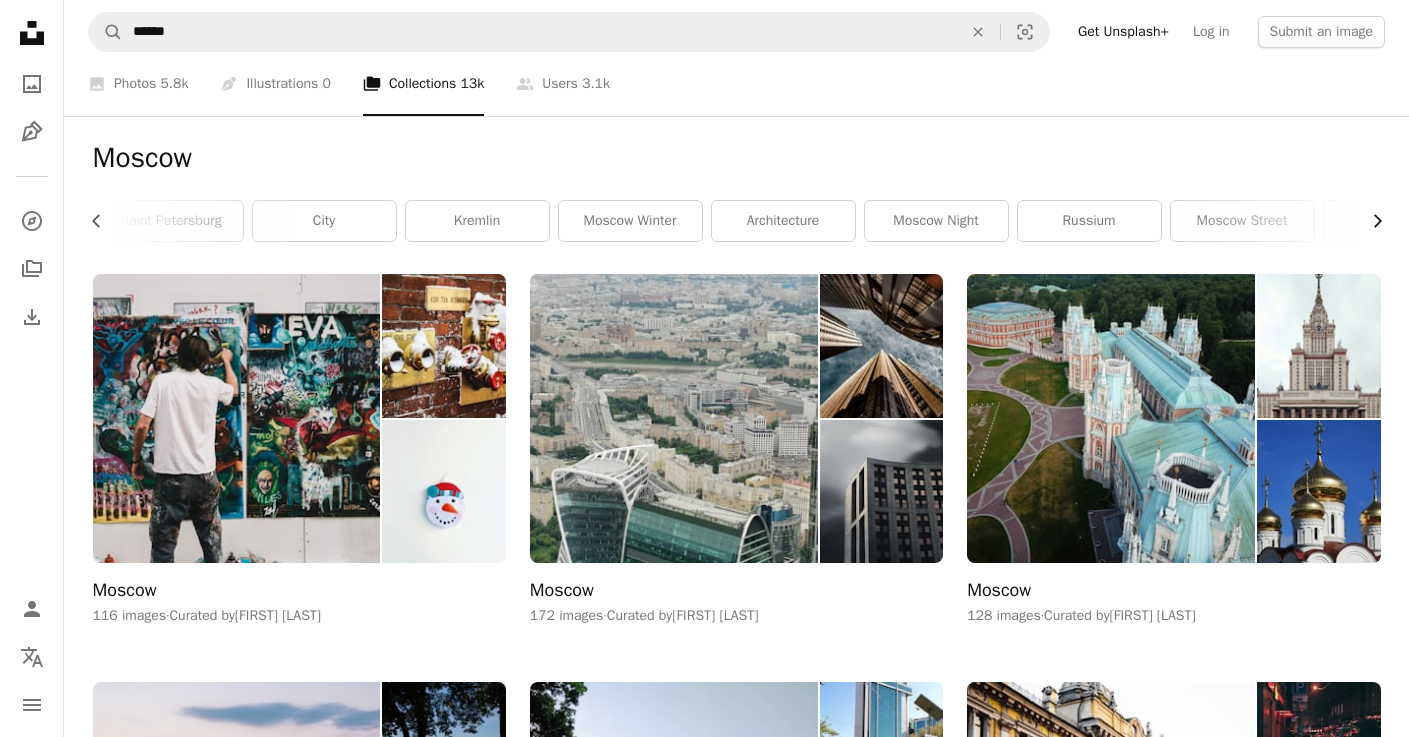 click on "Chevron right" 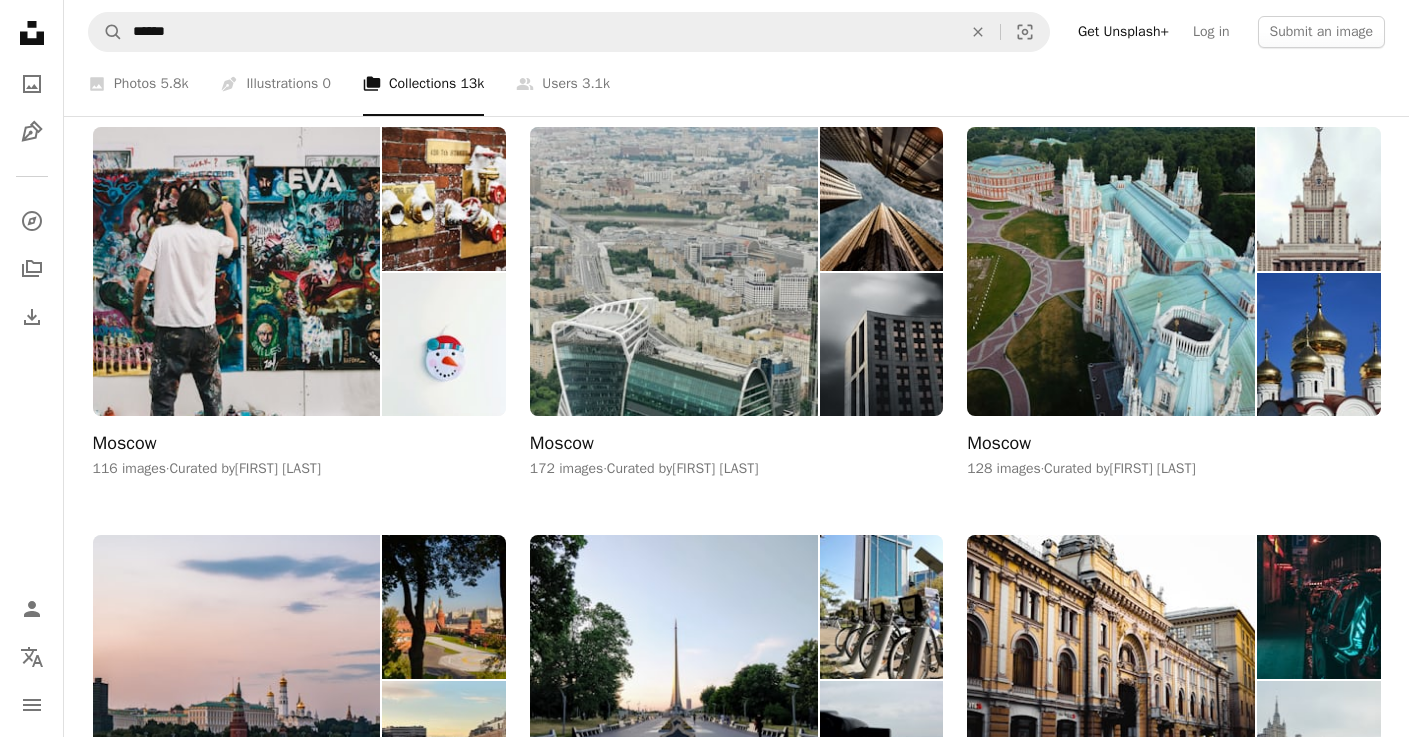 scroll, scrollTop: 0, scrollLeft: 0, axis: both 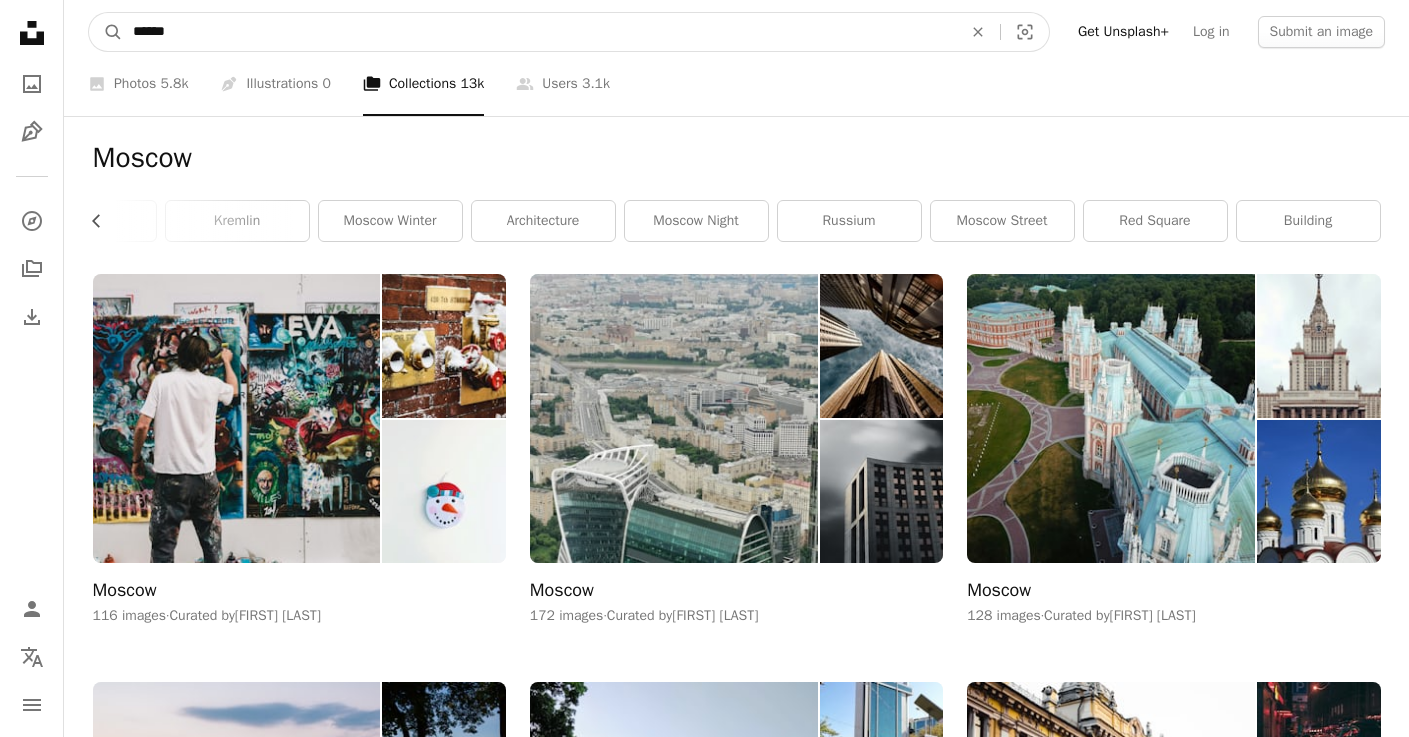click on "******" at bounding box center [539, 32] 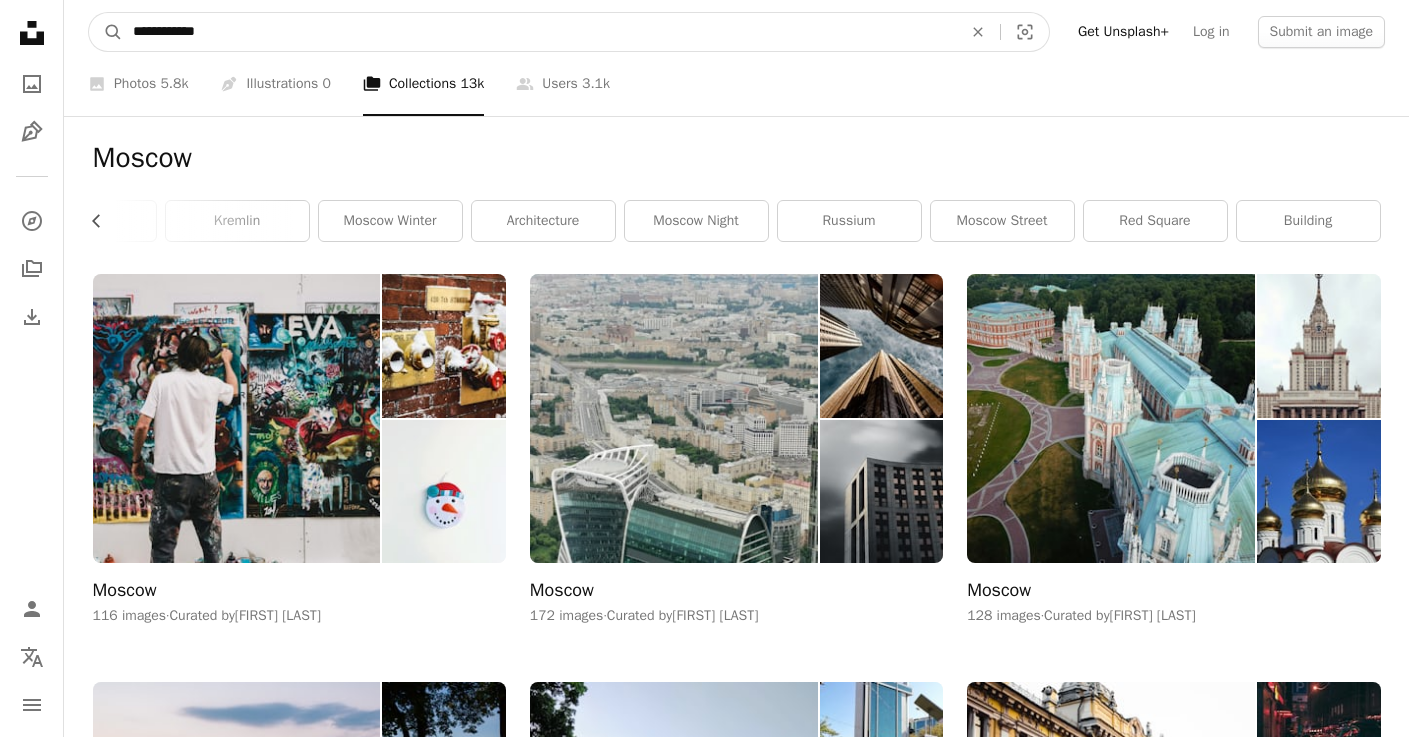 type on "**********" 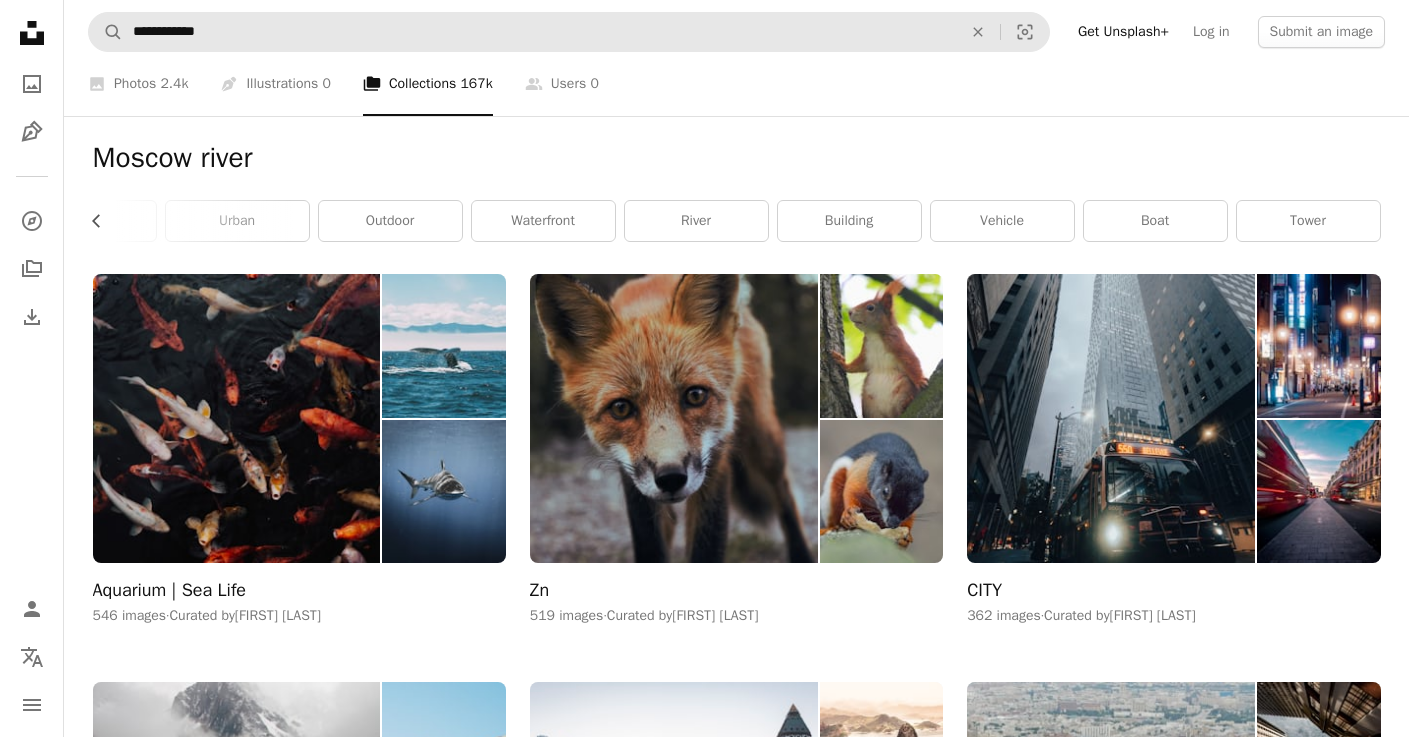 scroll, scrollTop: 0, scrollLeft: 387, axis: horizontal 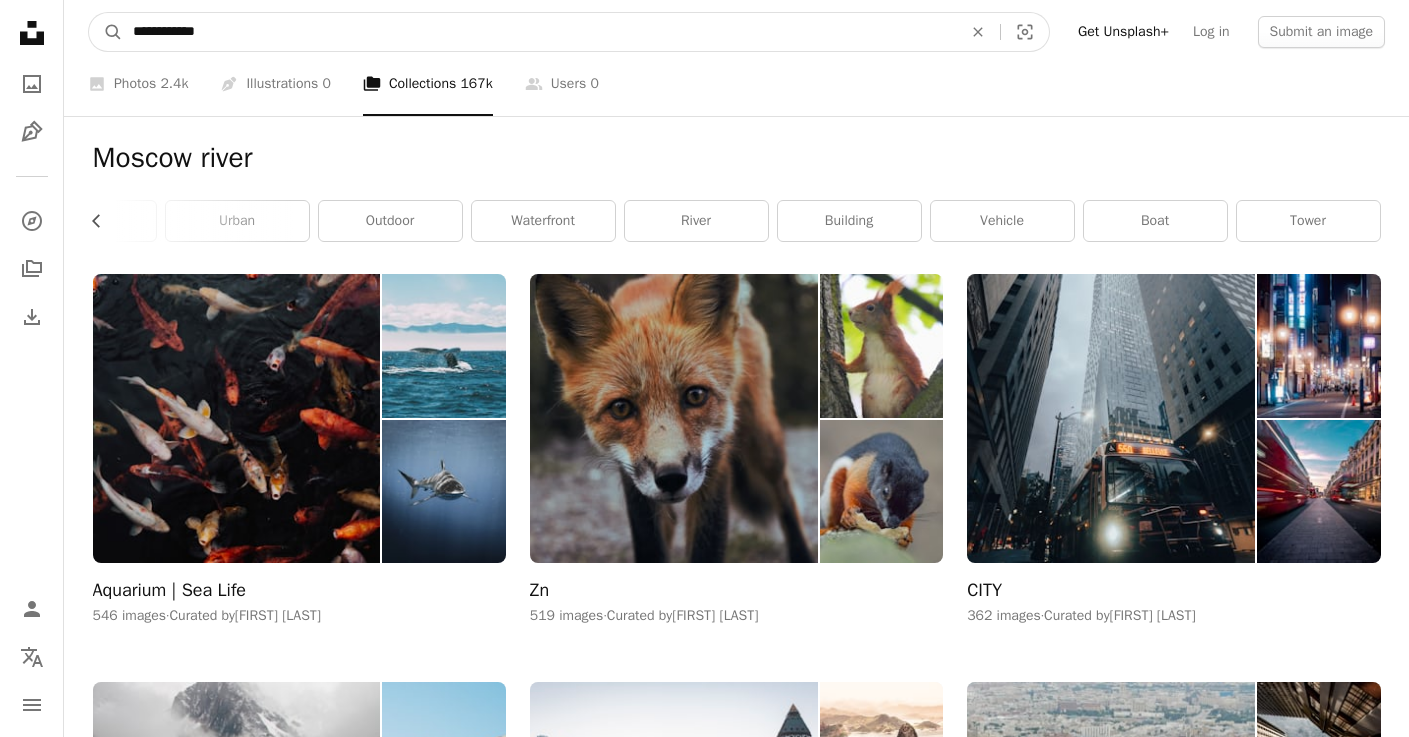 click on "**********" at bounding box center [539, 32] 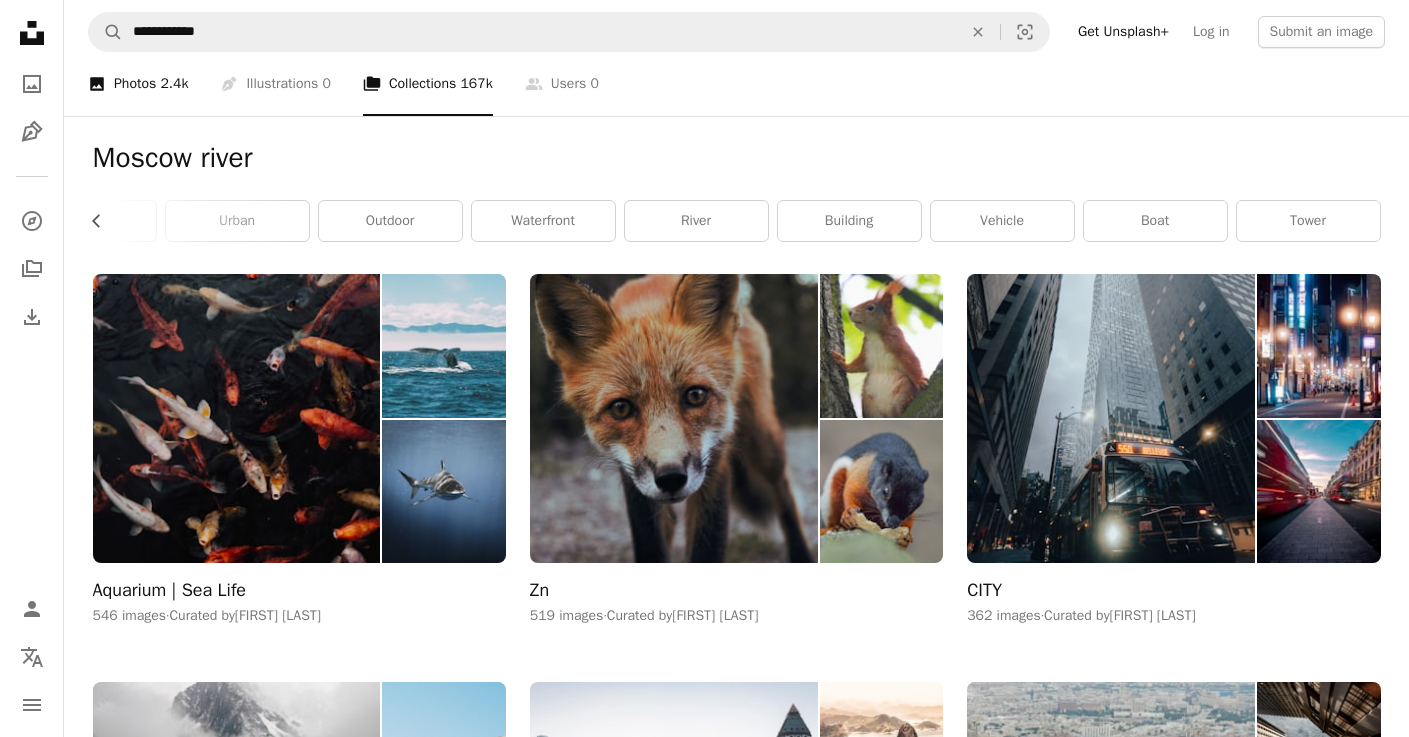 click on "A photo Photos   2.4k" at bounding box center [138, 84] 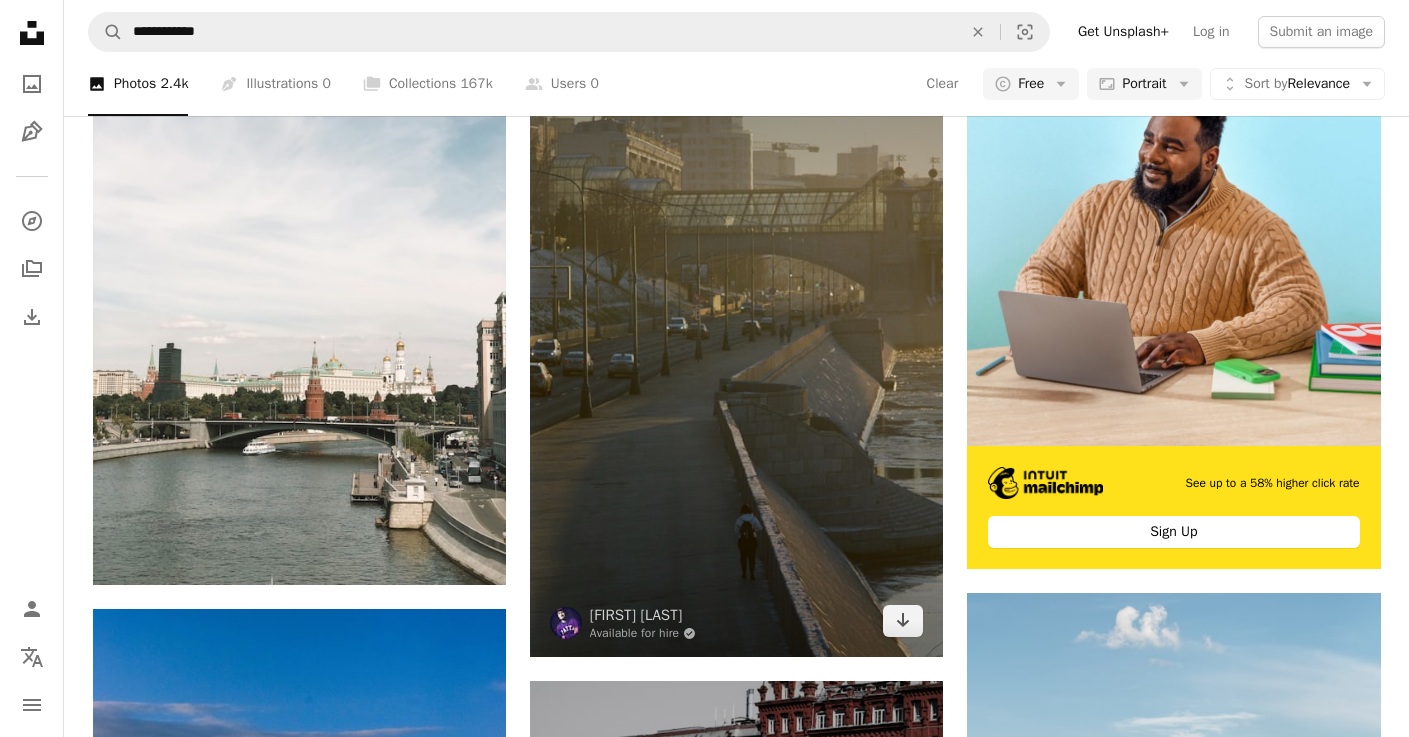 scroll, scrollTop: 242, scrollLeft: 0, axis: vertical 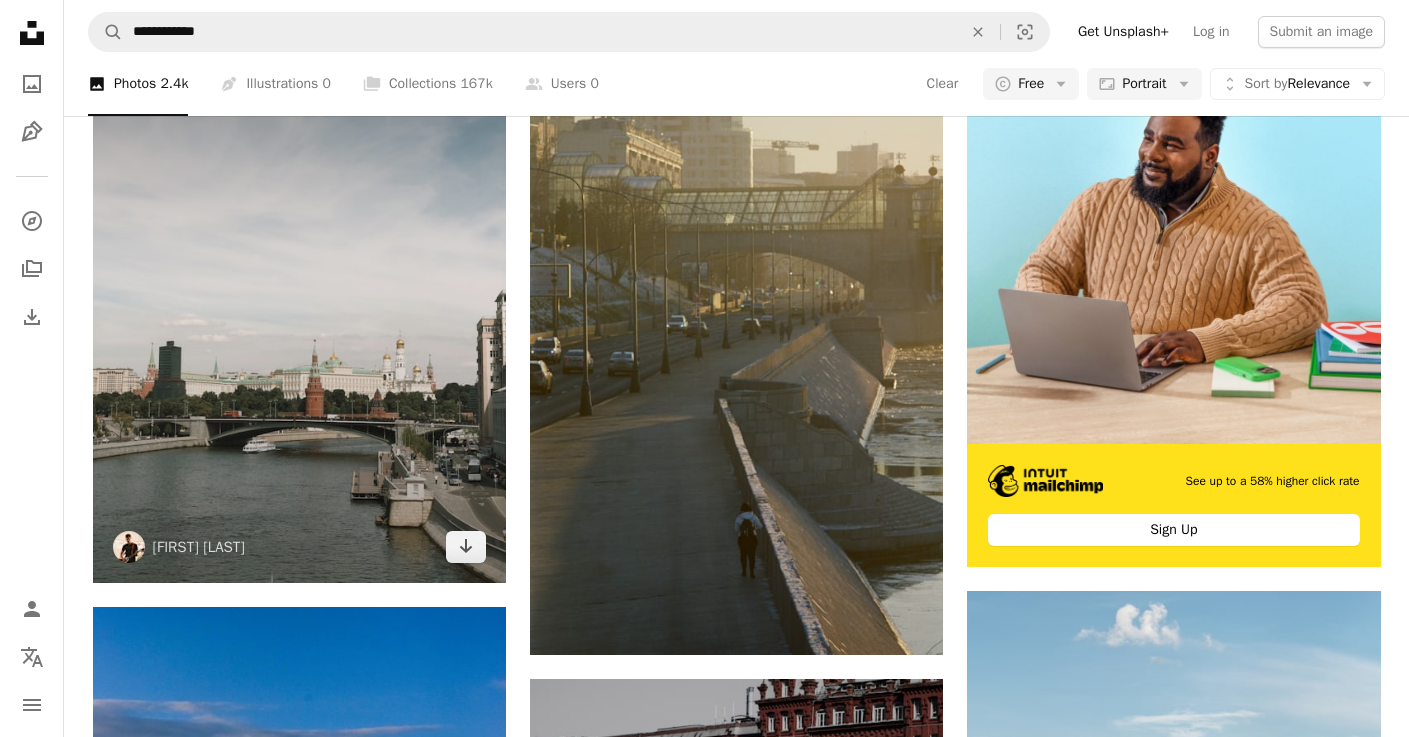 click at bounding box center [299, 307] 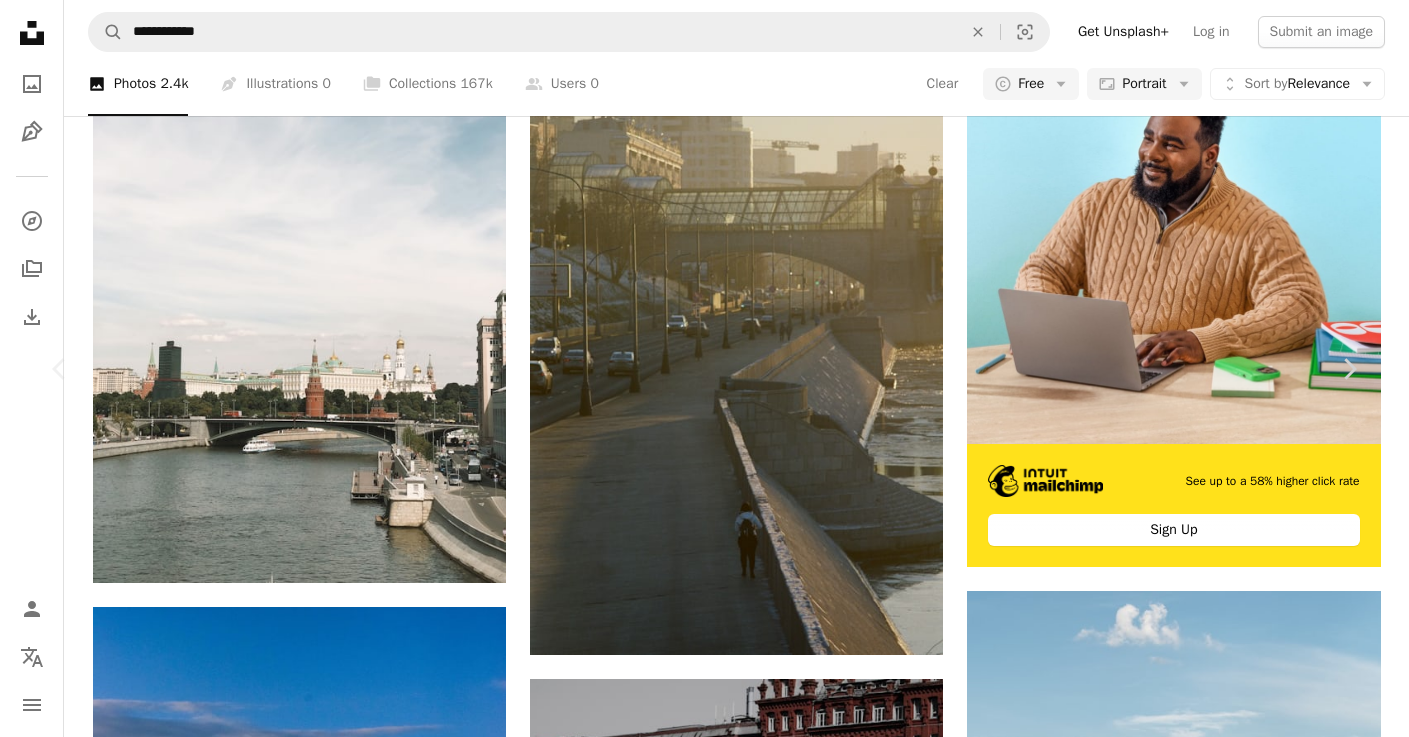 click 